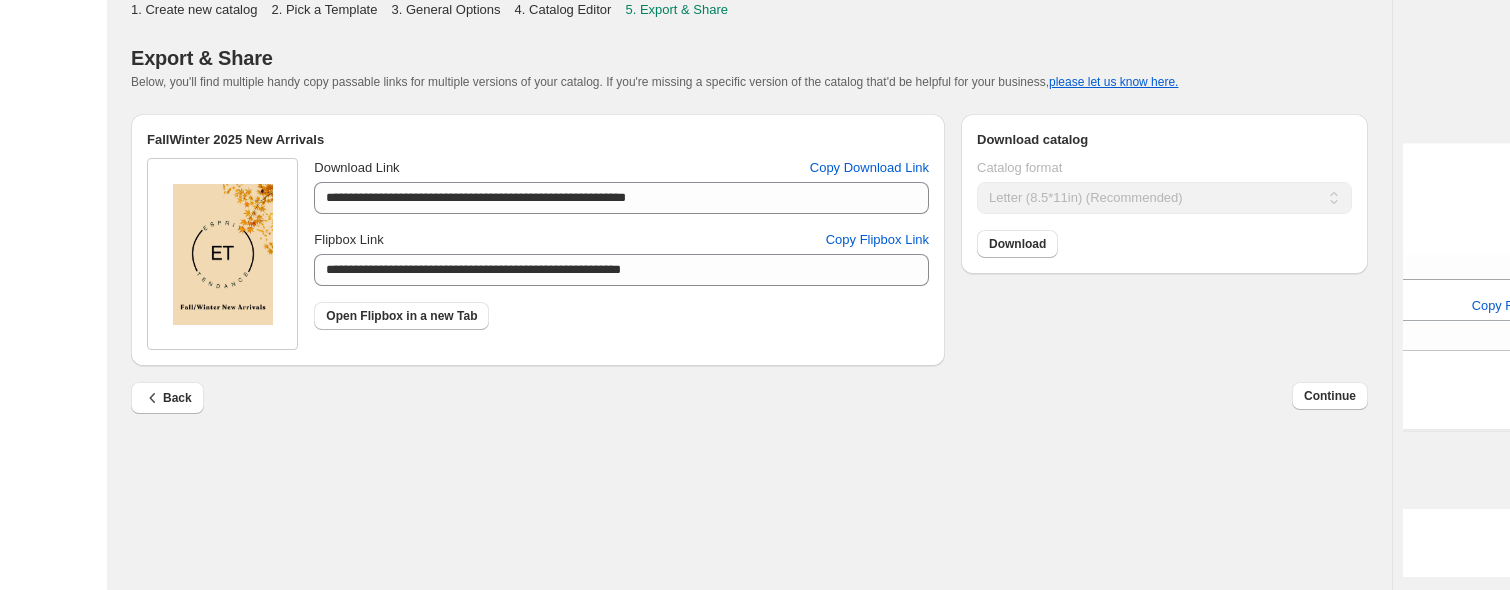 scroll, scrollTop: 0, scrollLeft: 0, axis: both 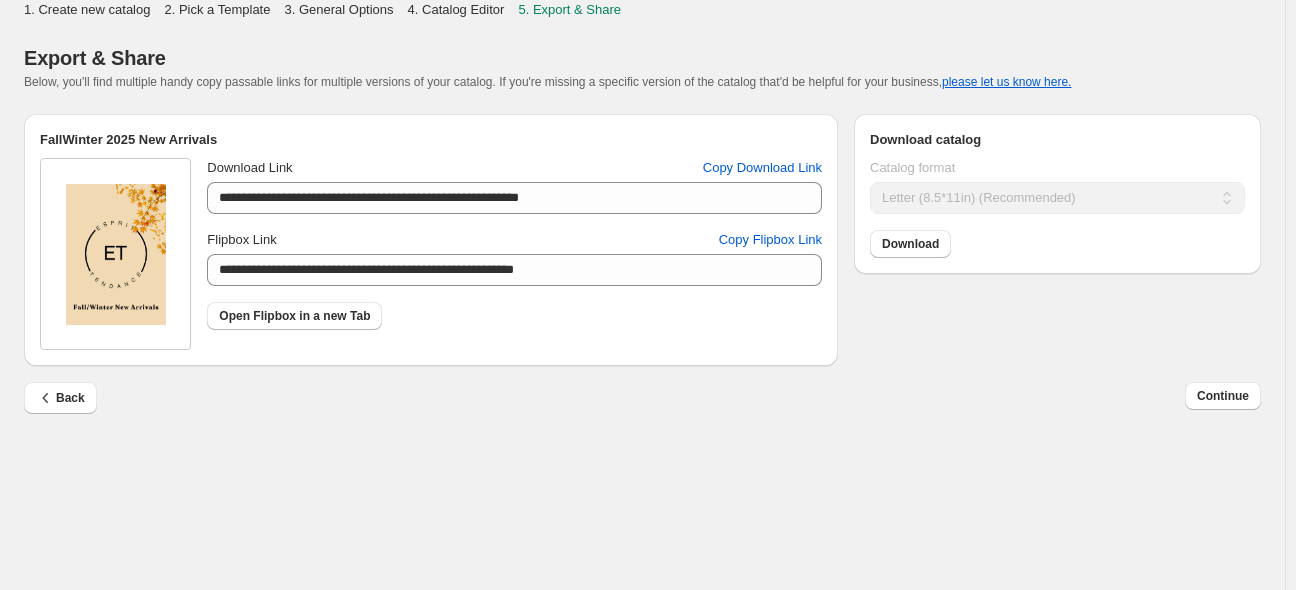 click on "**********" at bounding box center (642, 295) 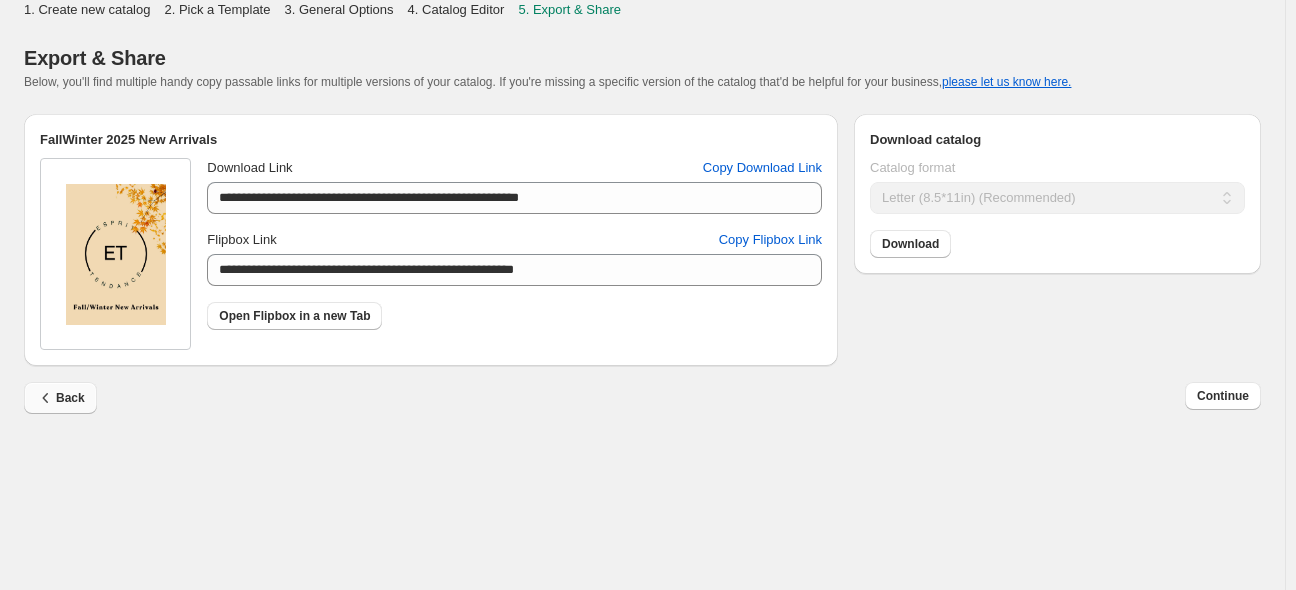 click on "Back" at bounding box center (60, 398) 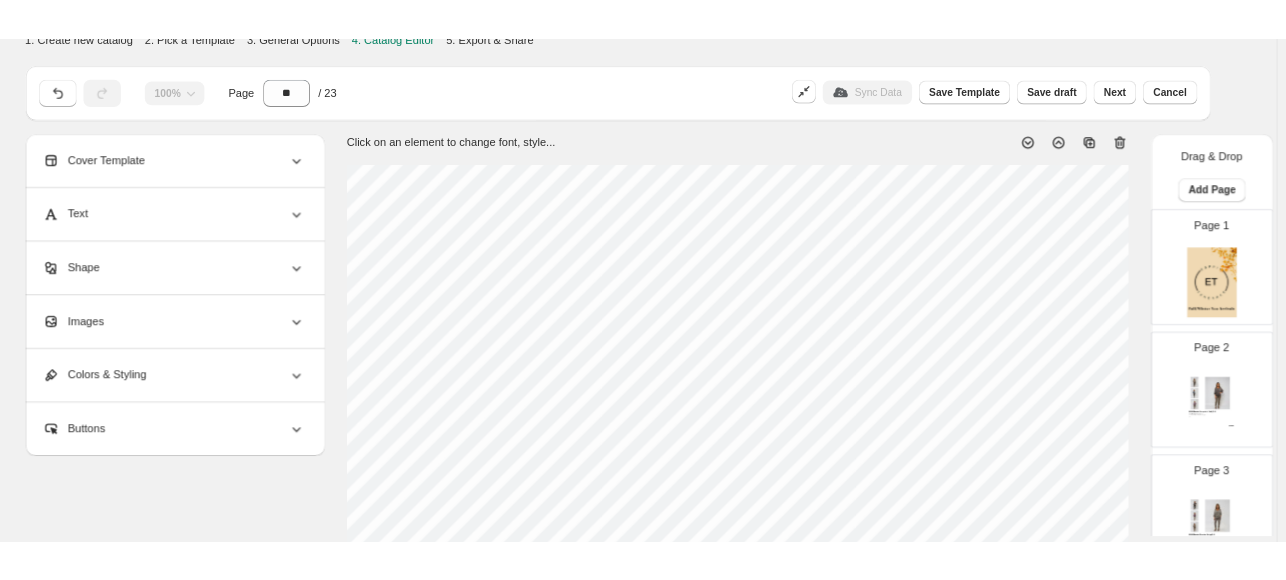 scroll, scrollTop: 0, scrollLeft: 0, axis: both 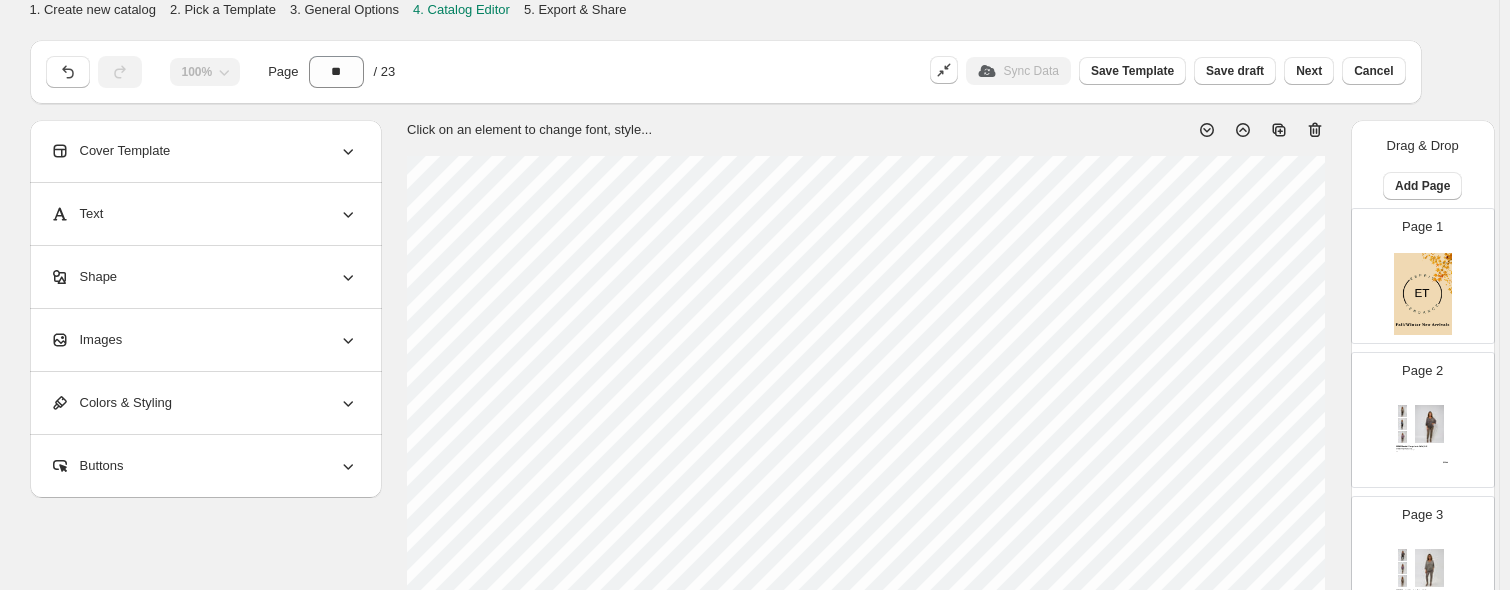 click at bounding box center (1423, 294) 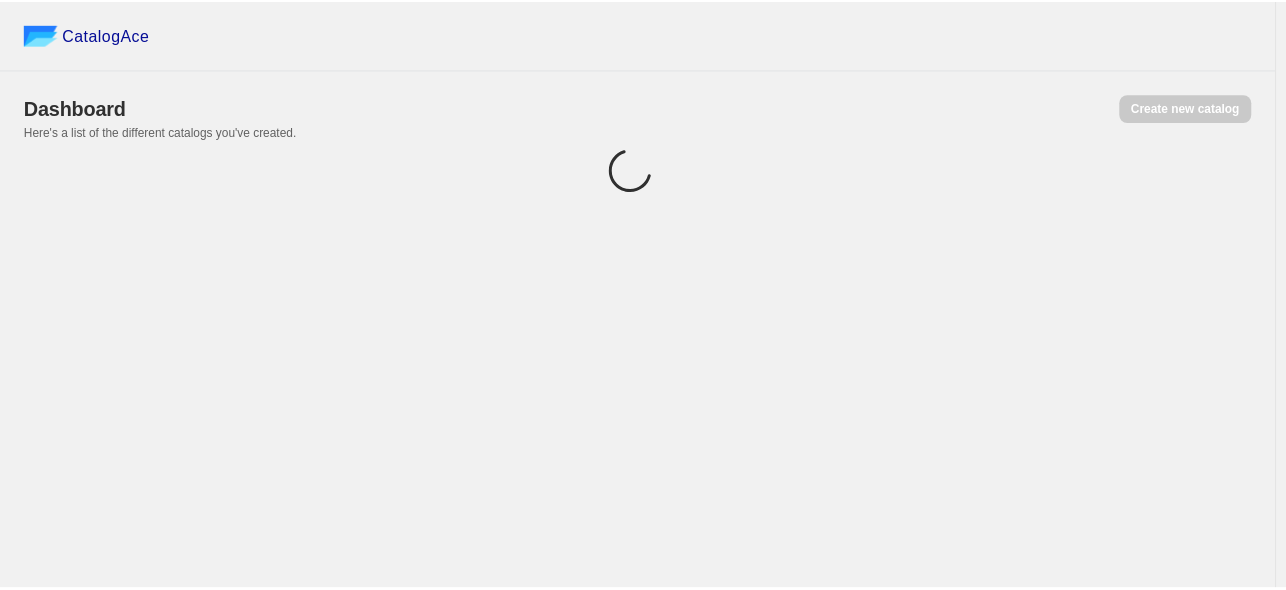 scroll, scrollTop: 0, scrollLeft: 0, axis: both 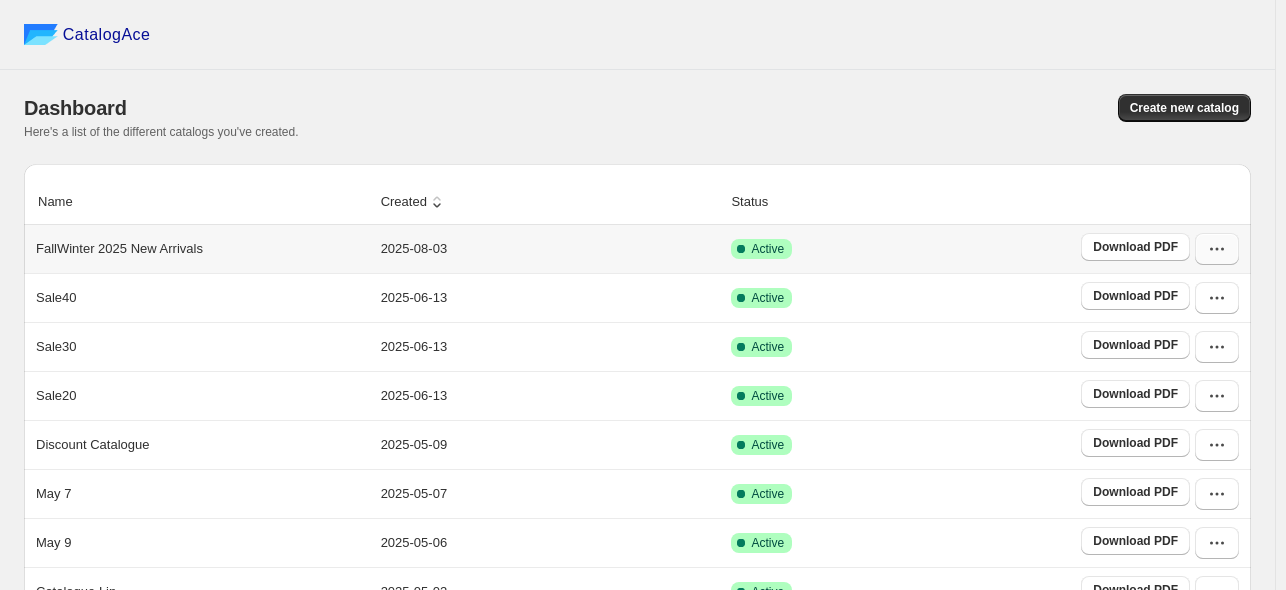 click 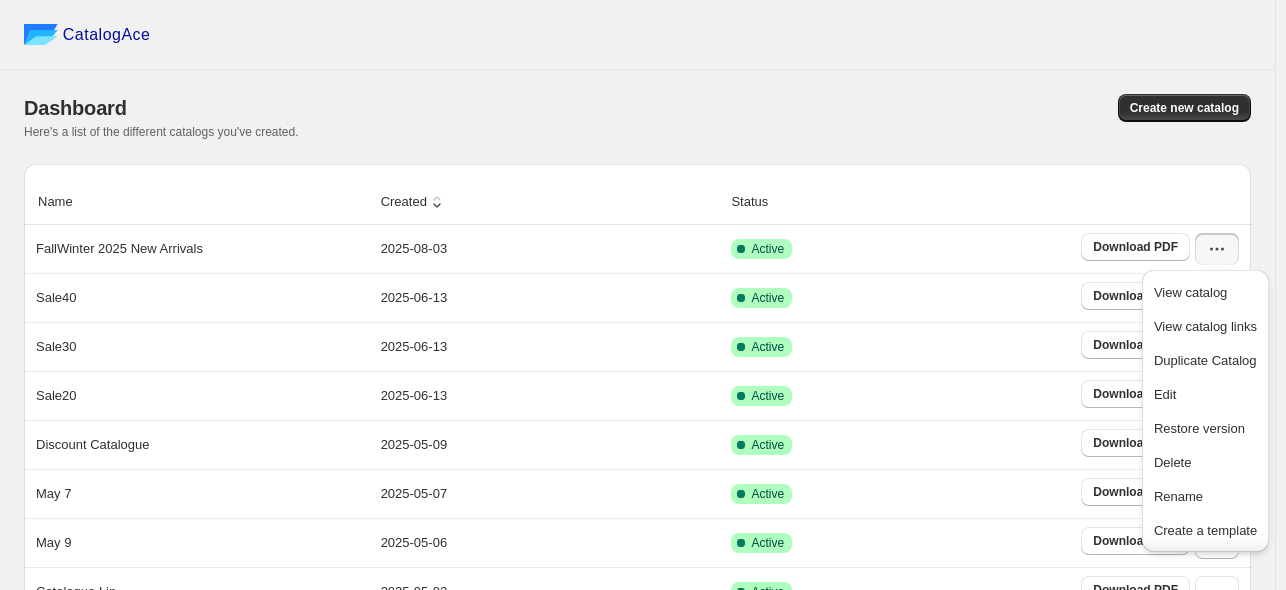 click on "Create new catalog" at bounding box center (940, 108) 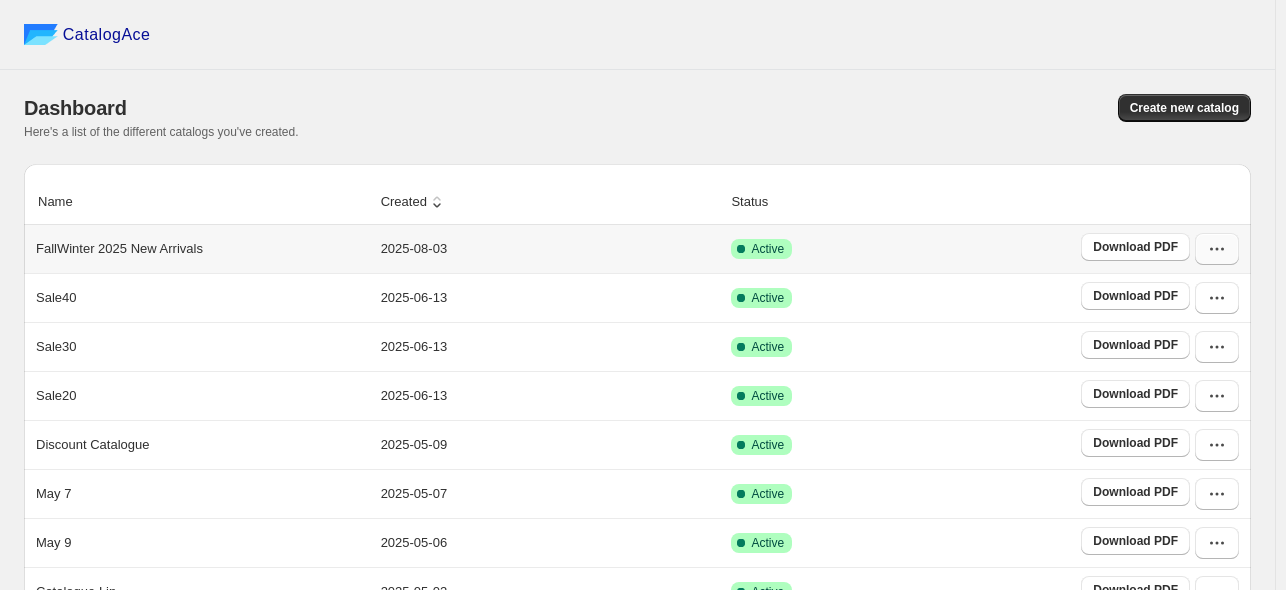 click 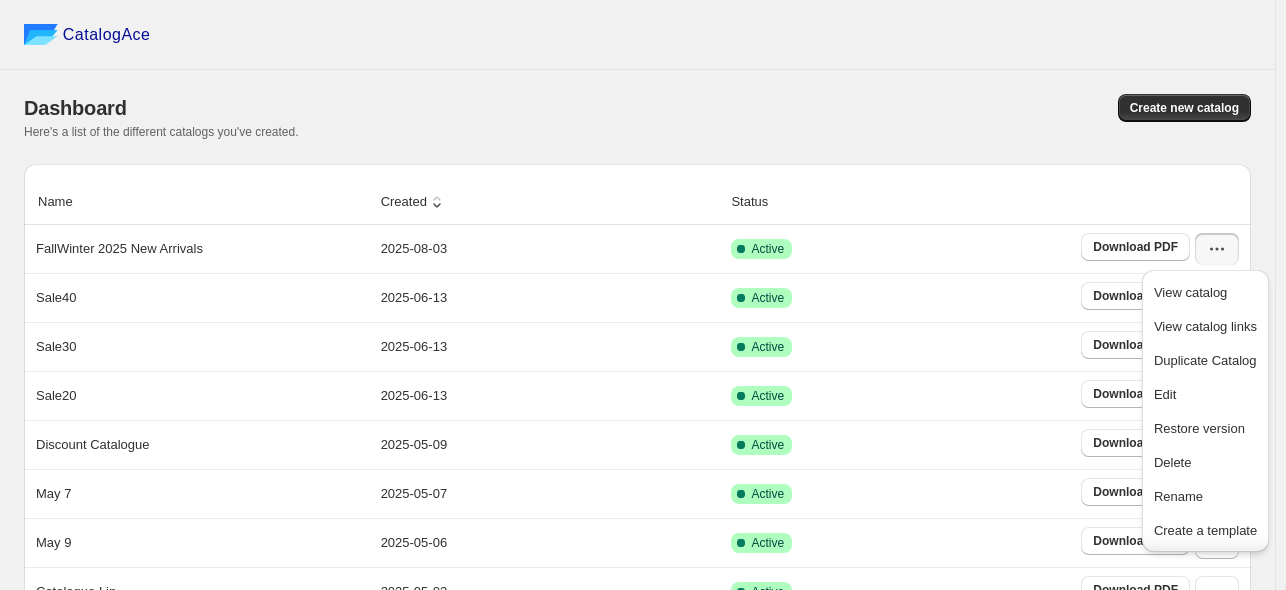 click on "Create new catalog" at bounding box center [940, 108] 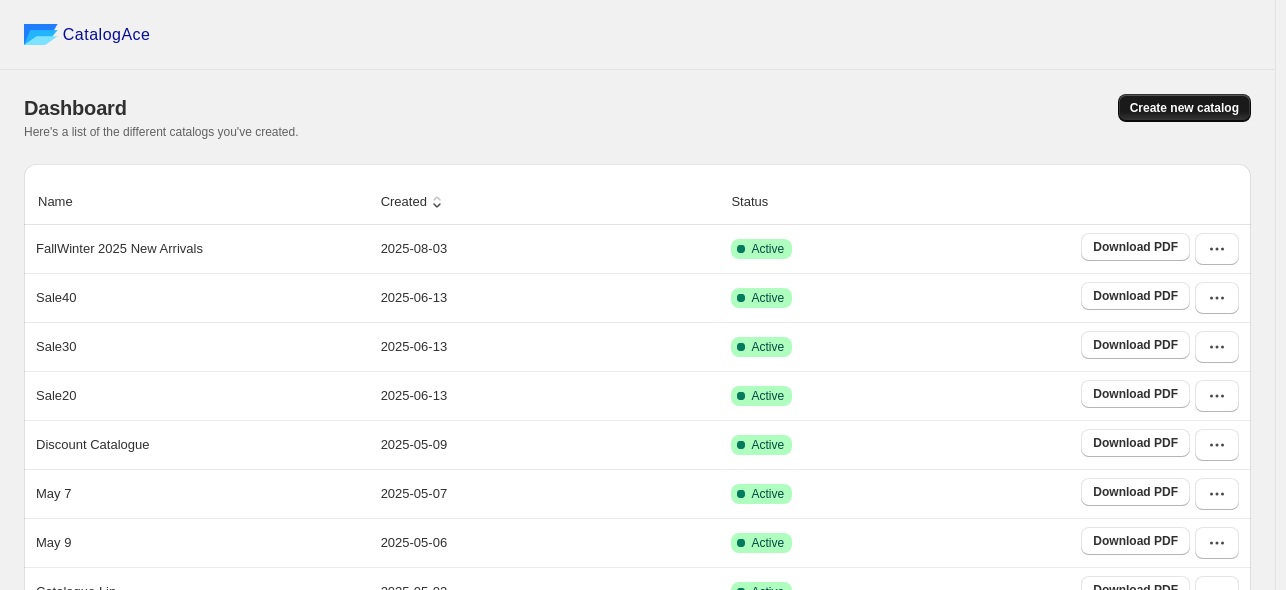 click on "Create new catalog" at bounding box center [1184, 108] 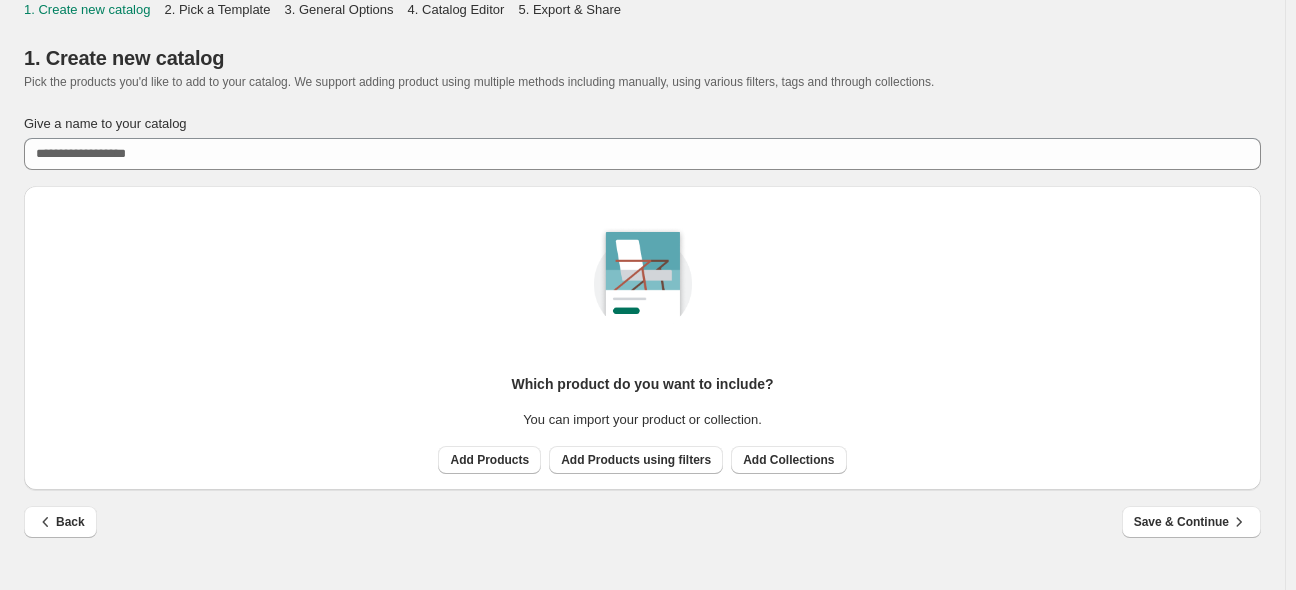 click on "Give a name to your catalog" at bounding box center (642, 124) 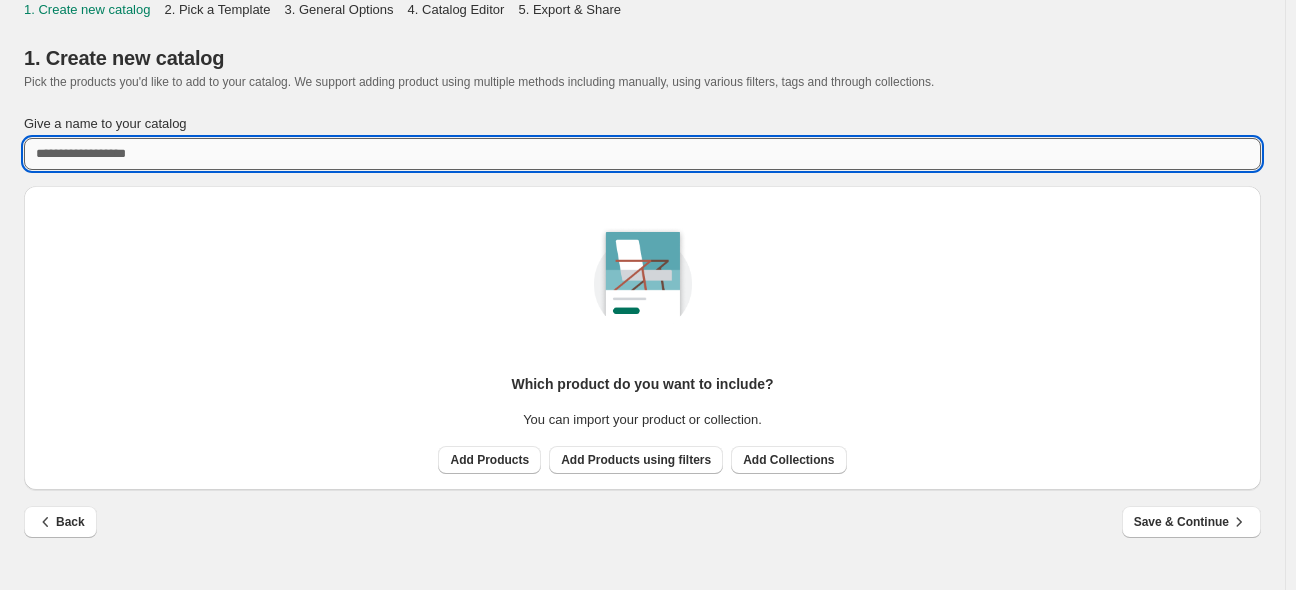 click on "Give a name to your catalog" at bounding box center (642, 154) 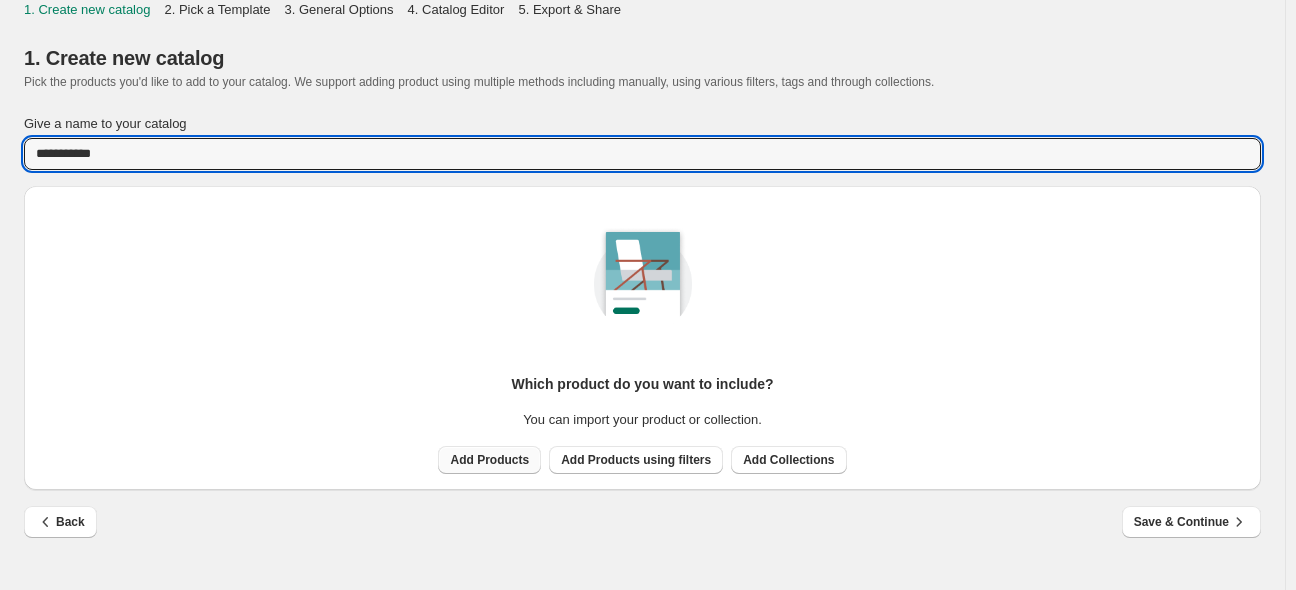 type on "**********" 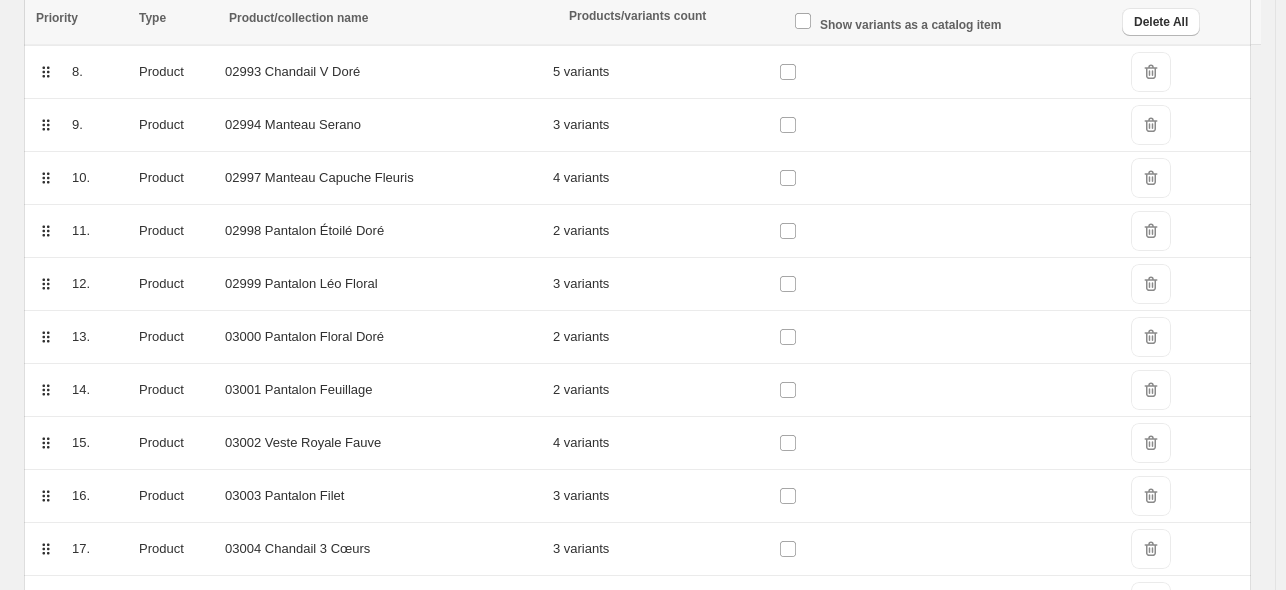 scroll, scrollTop: 1020, scrollLeft: 0, axis: vertical 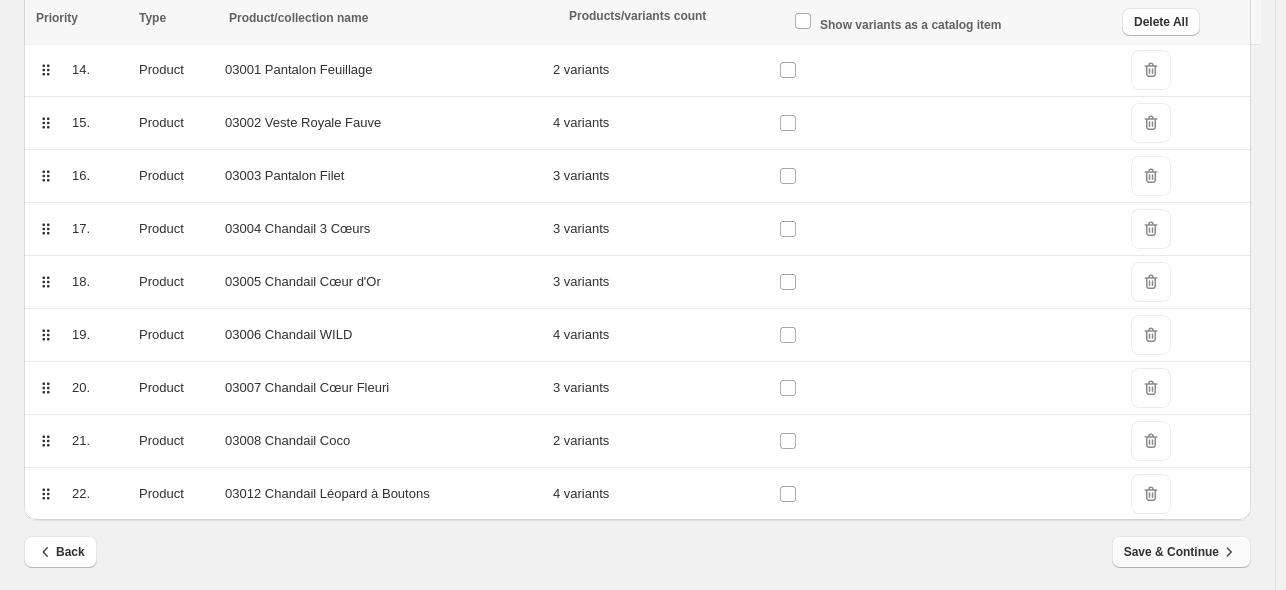 click on "Save & Continue" at bounding box center (1181, 552) 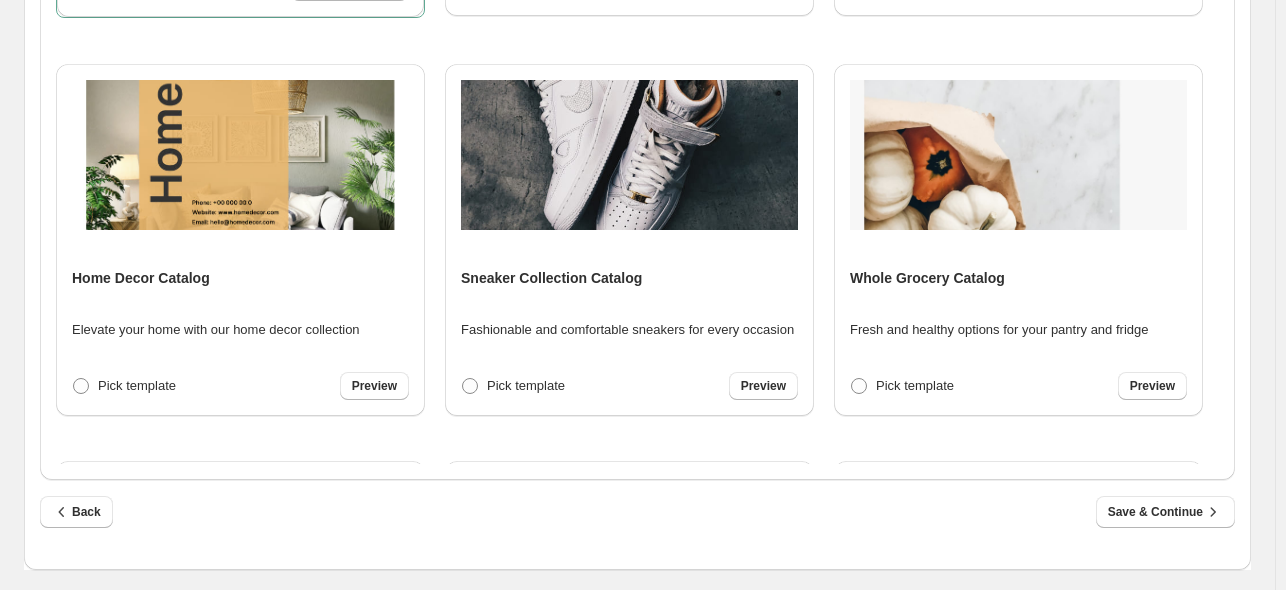 scroll, scrollTop: 0, scrollLeft: 0, axis: both 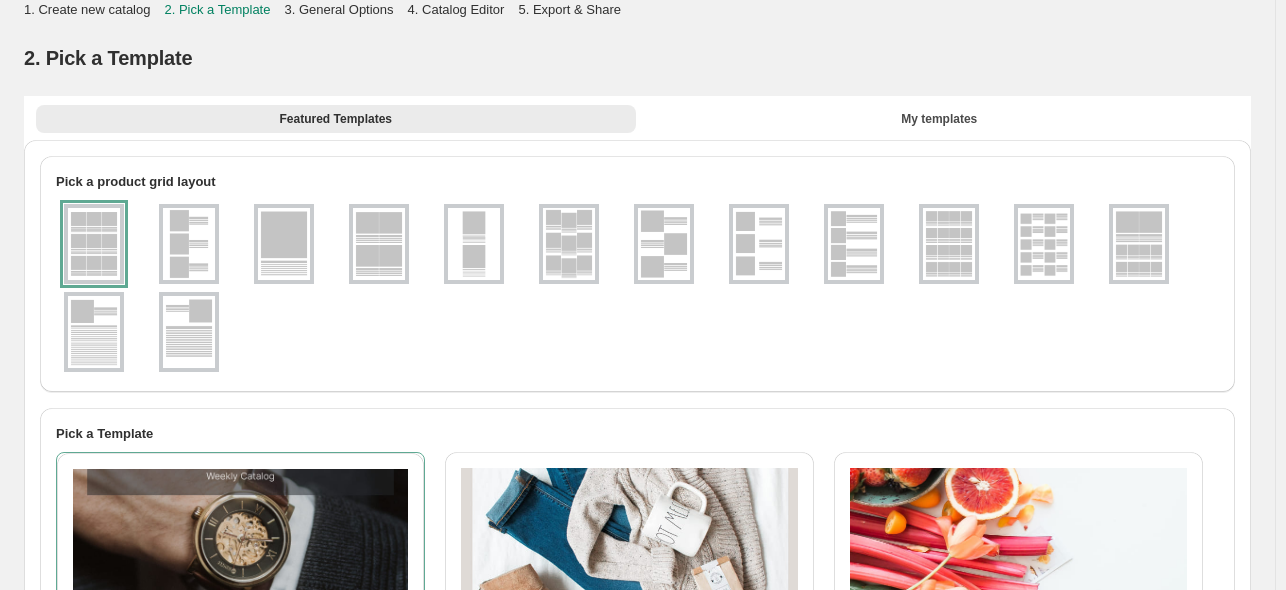 click at bounding box center (284, 244) 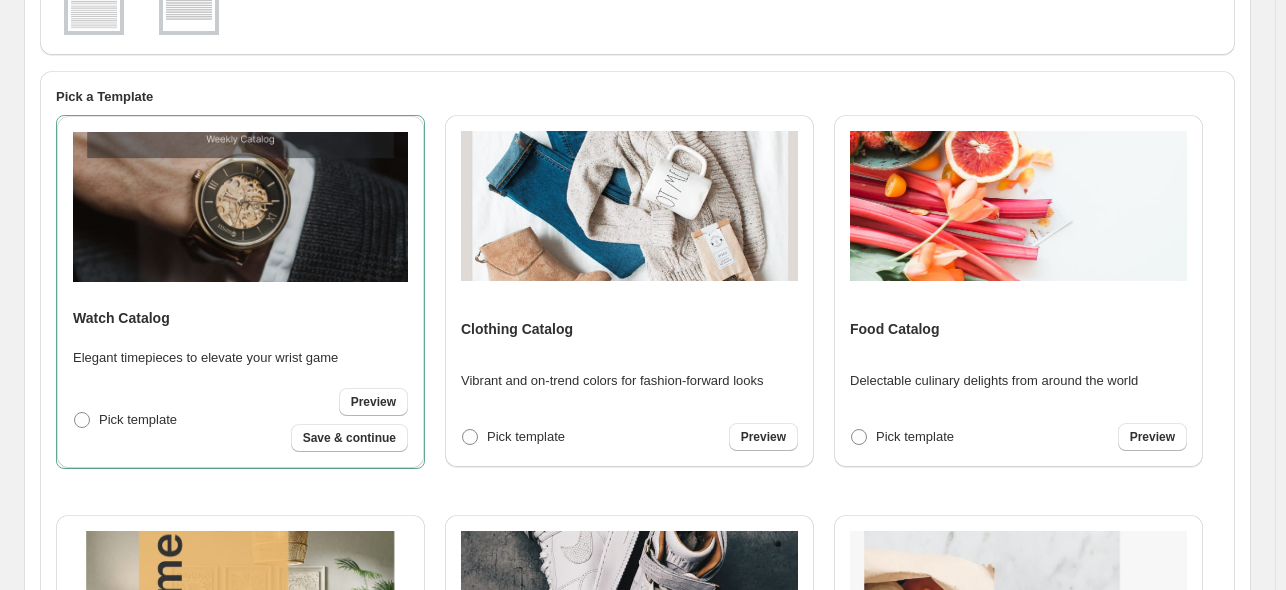 scroll, scrollTop: 400, scrollLeft: 0, axis: vertical 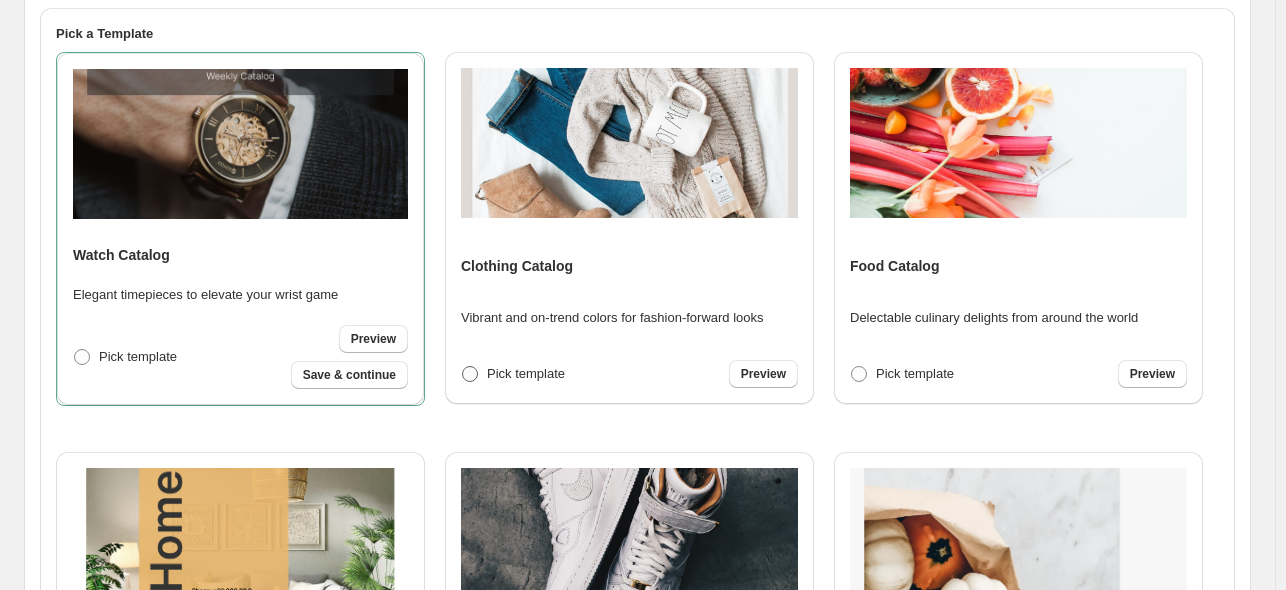 click on "Pick template" at bounding box center [526, 374] 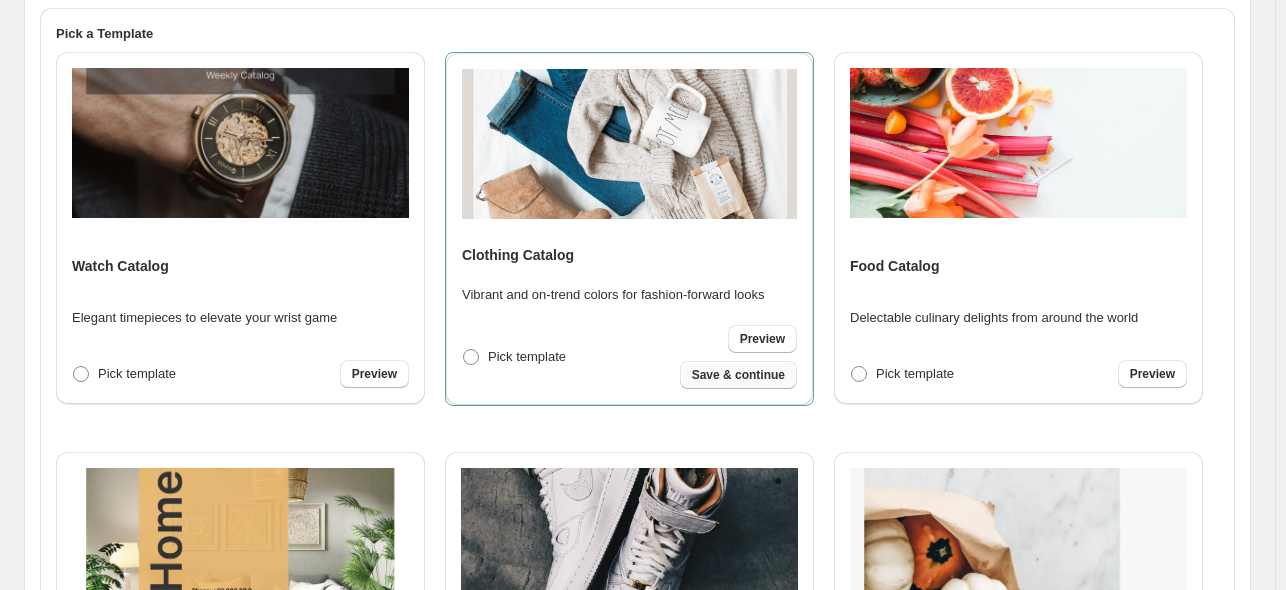 click on "Save & continue" at bounding box center [738, 375] 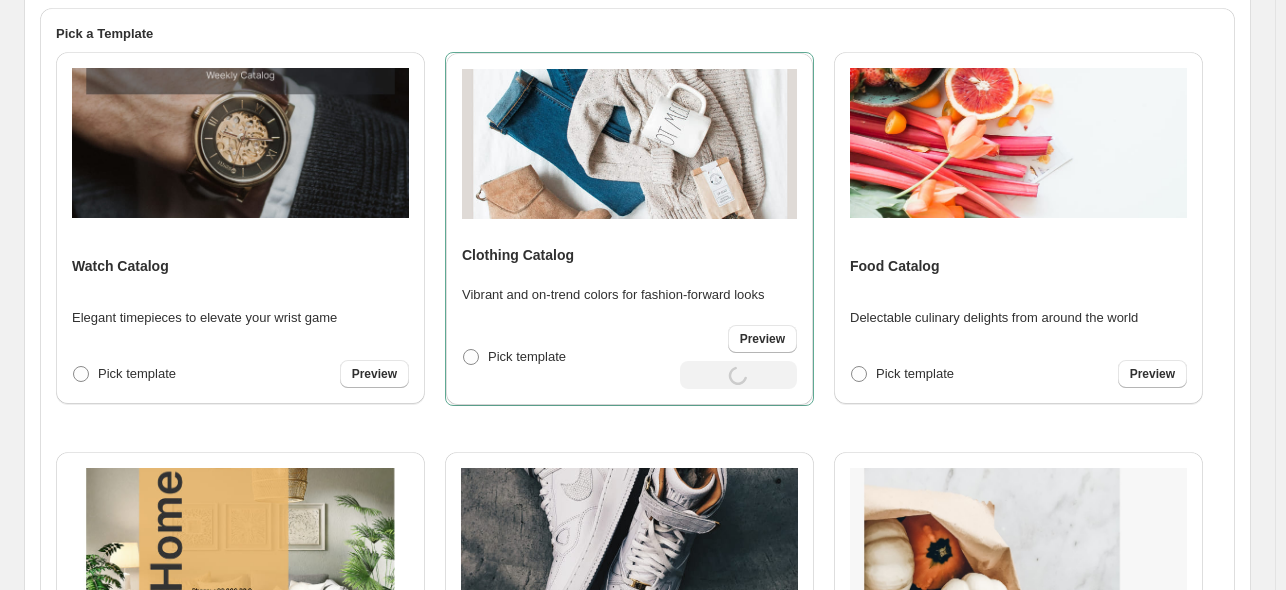 select on "**********" 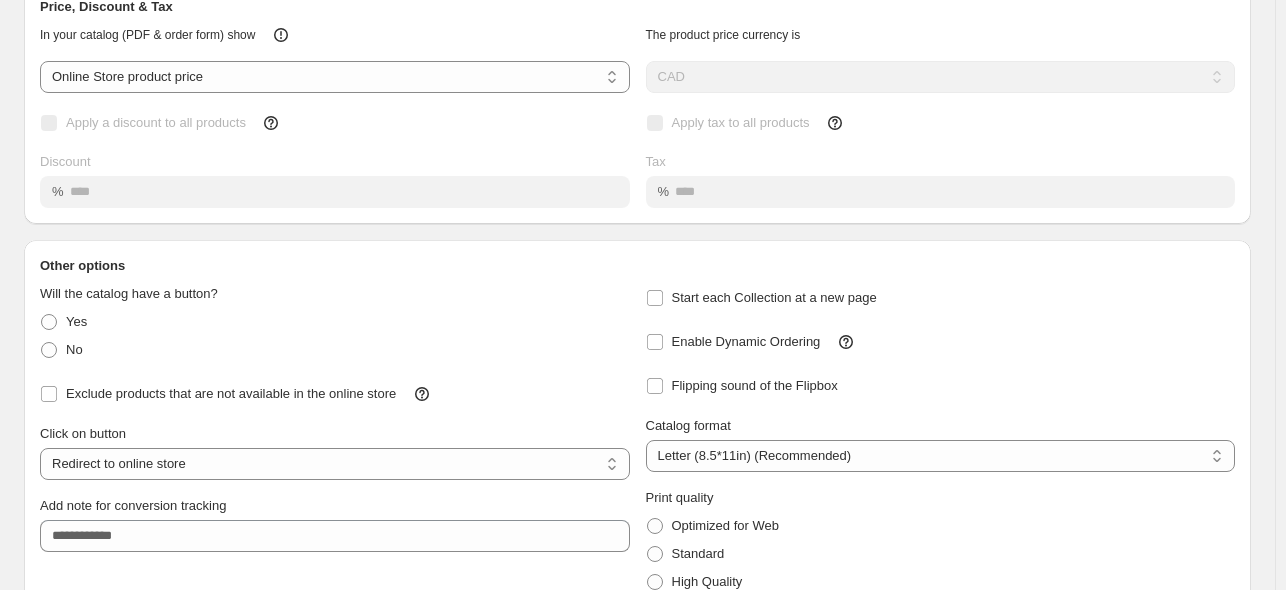 scroll, scrollTop: 210, scrollLeft: 0, axis: vertical 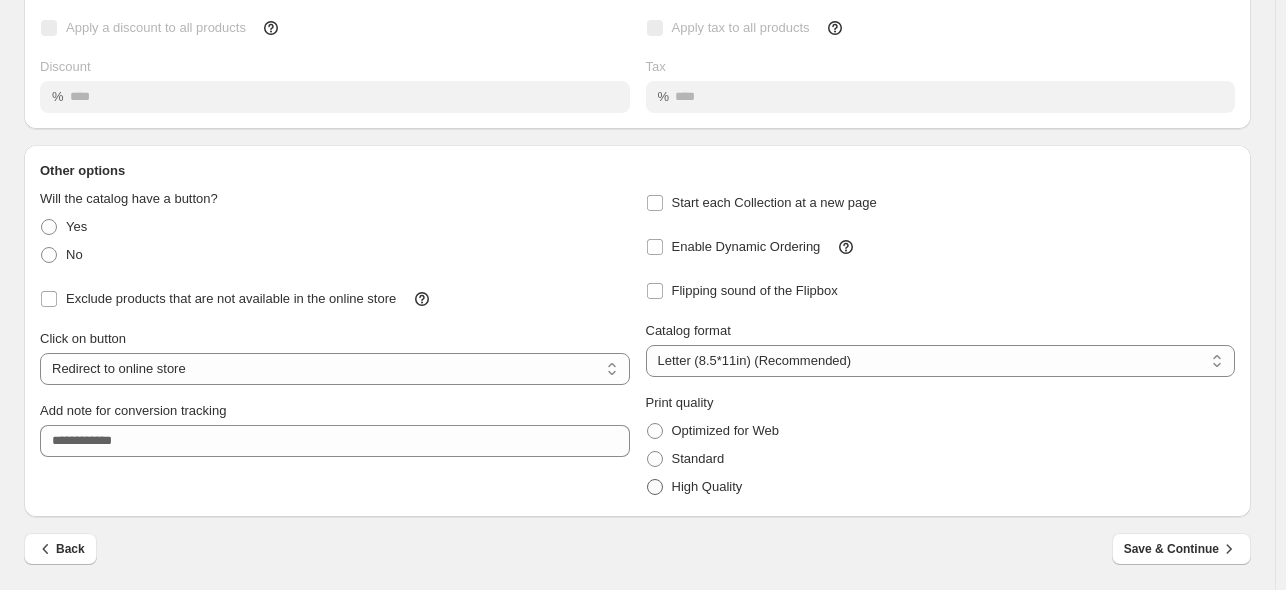 click at bounding box center [655, 487] 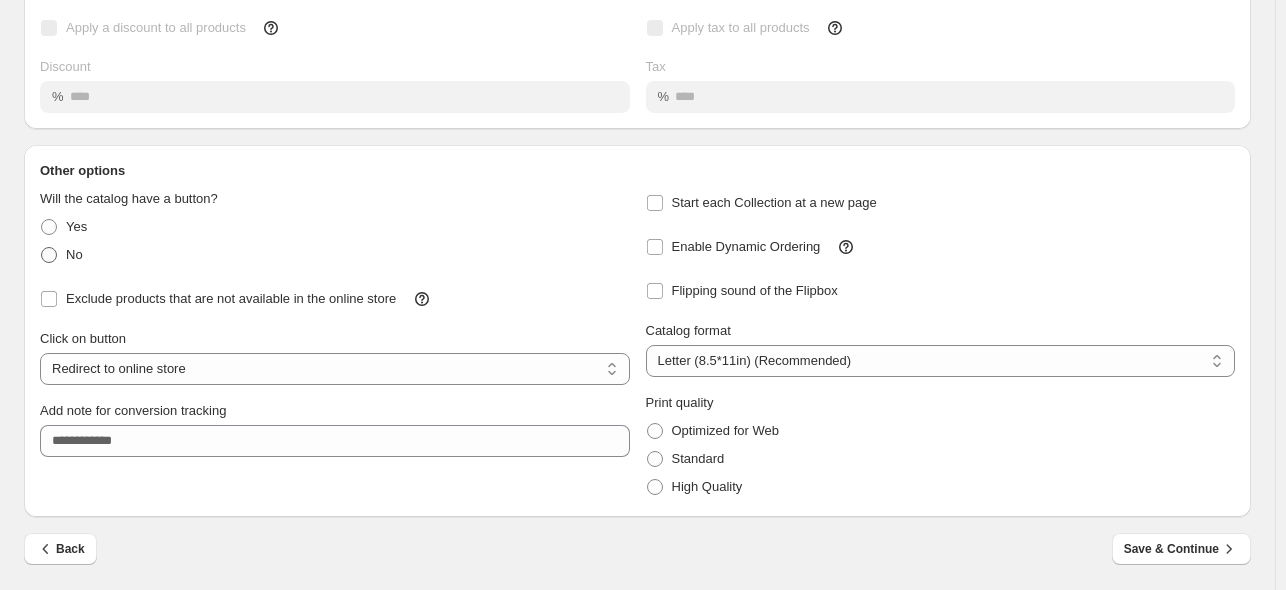 click on "No" at bounding box center (61, 255) 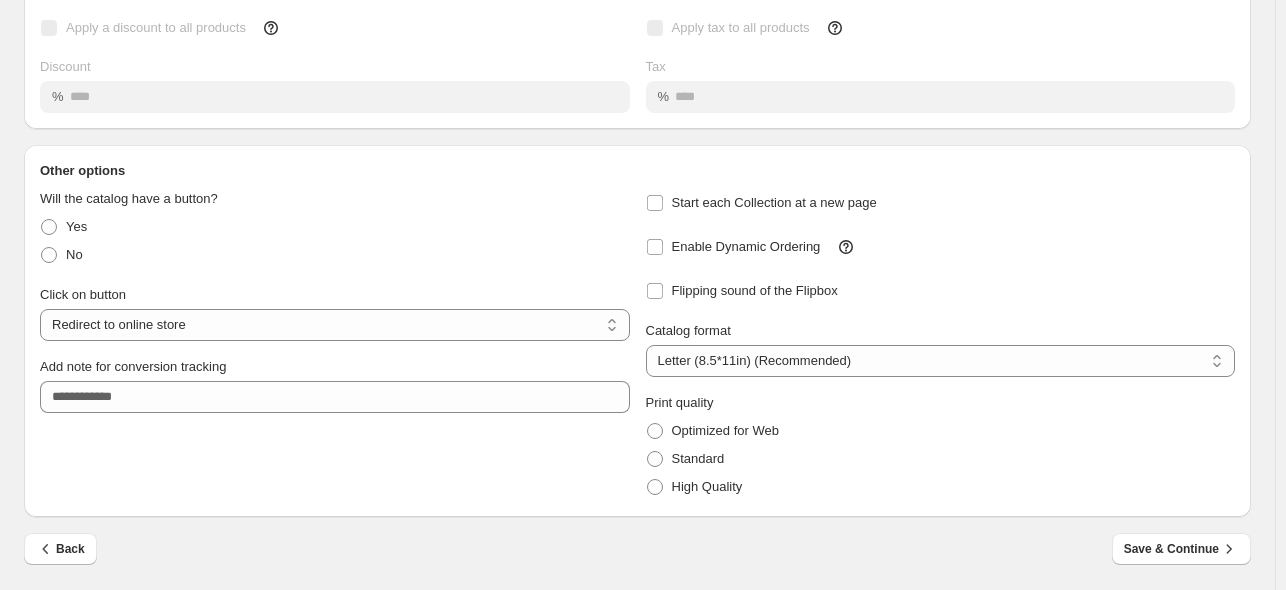 click on "No" at bounding box center [335, 255] 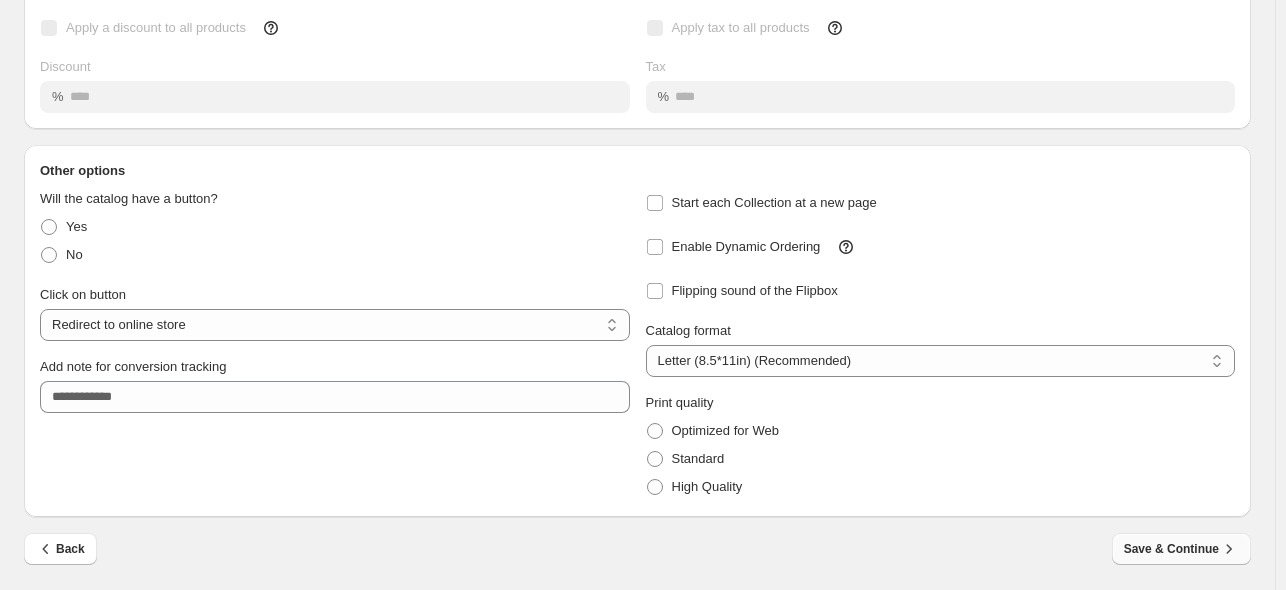 click on "Save & Continue" at bounding box center [1181, 549] 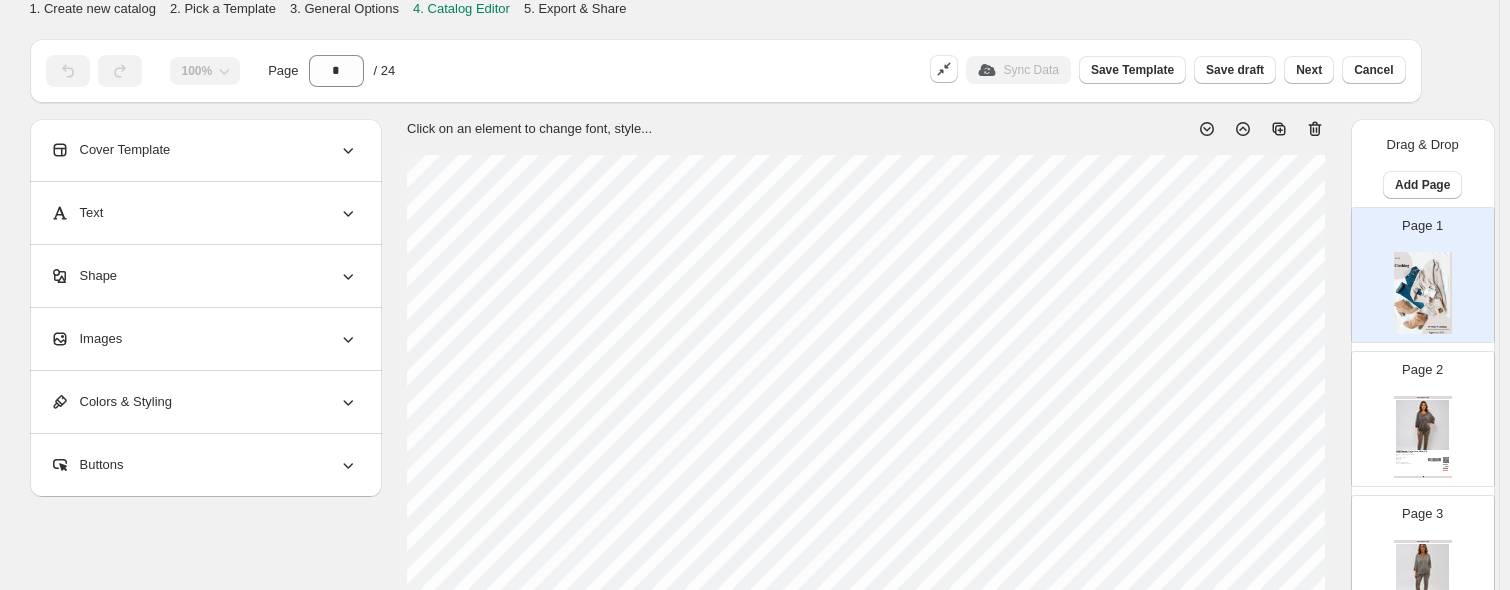 scroll, scrollTop: 200, scrollLeft: 0, axis: vertical 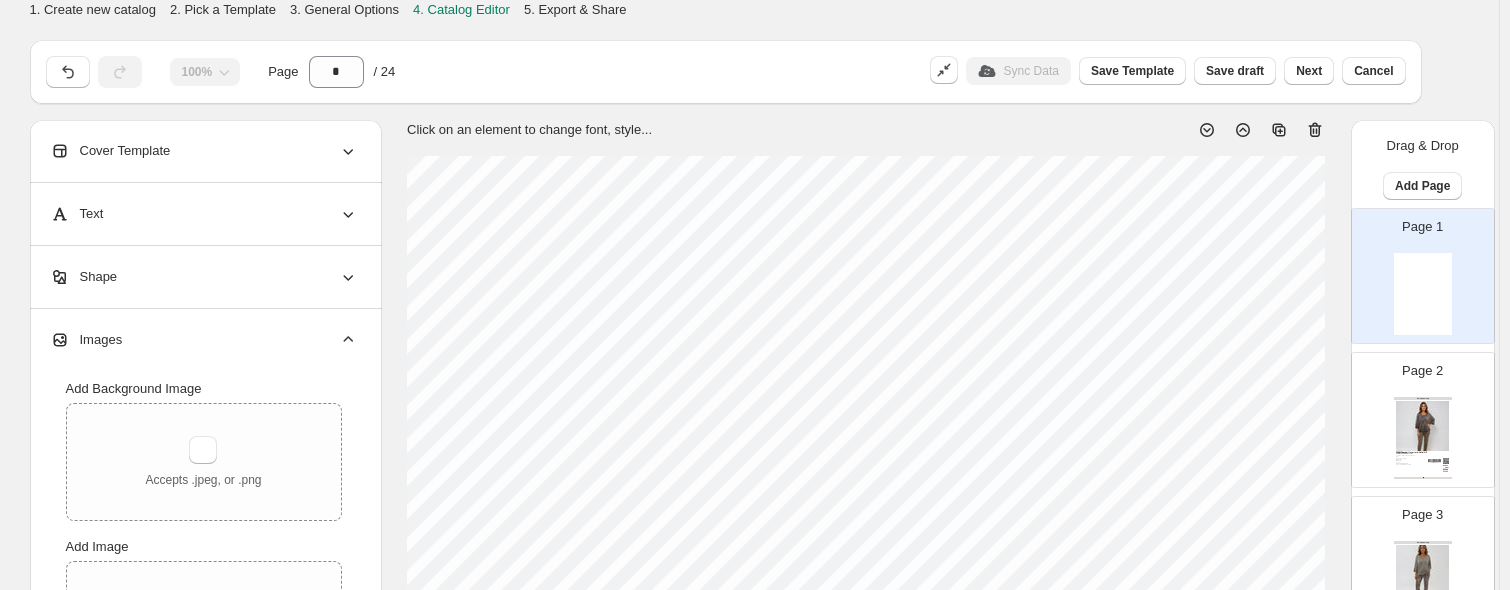 type on "**********" 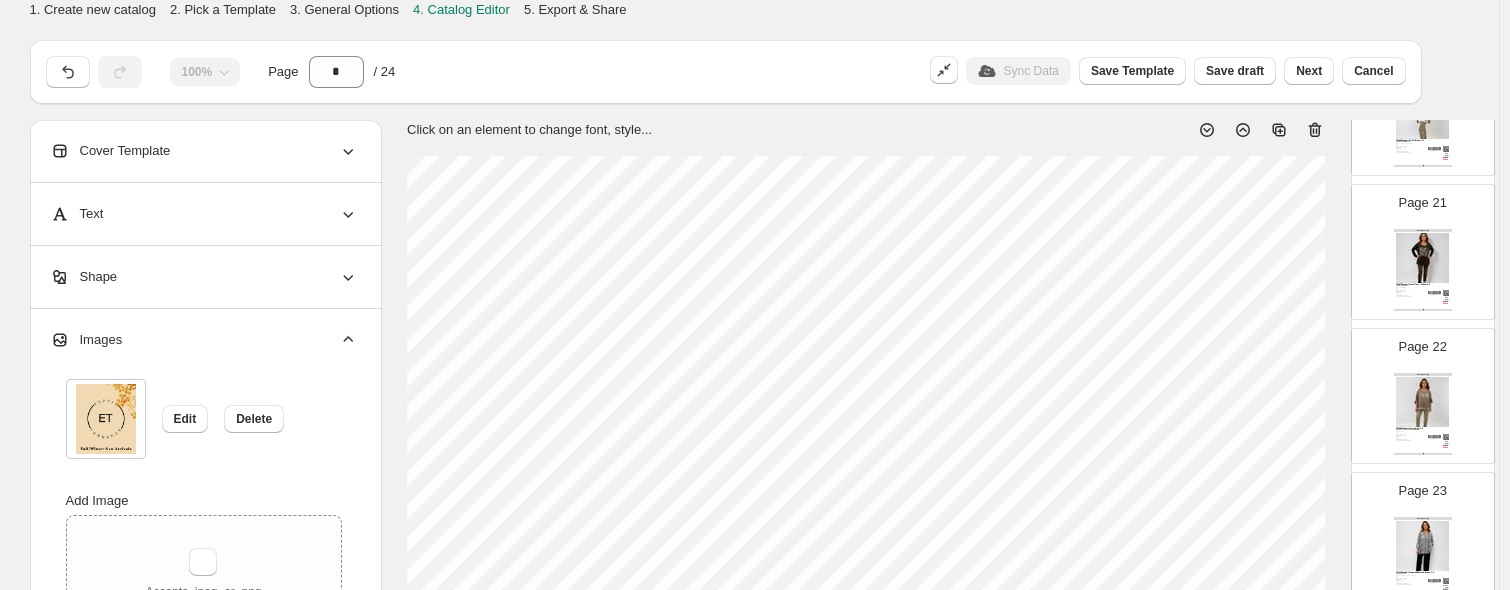 scroll, scrollTop: 3106, scrollLeft: 0, axis: vertical 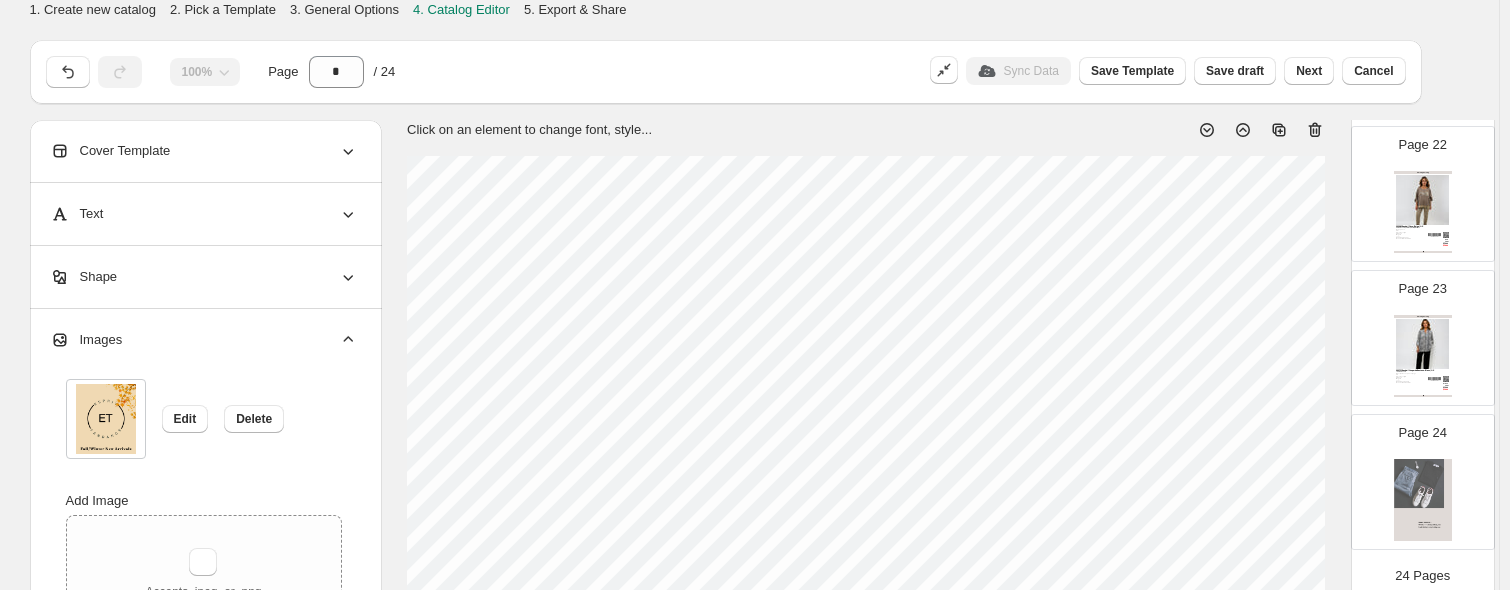 click at bounding box center (1423, 500) 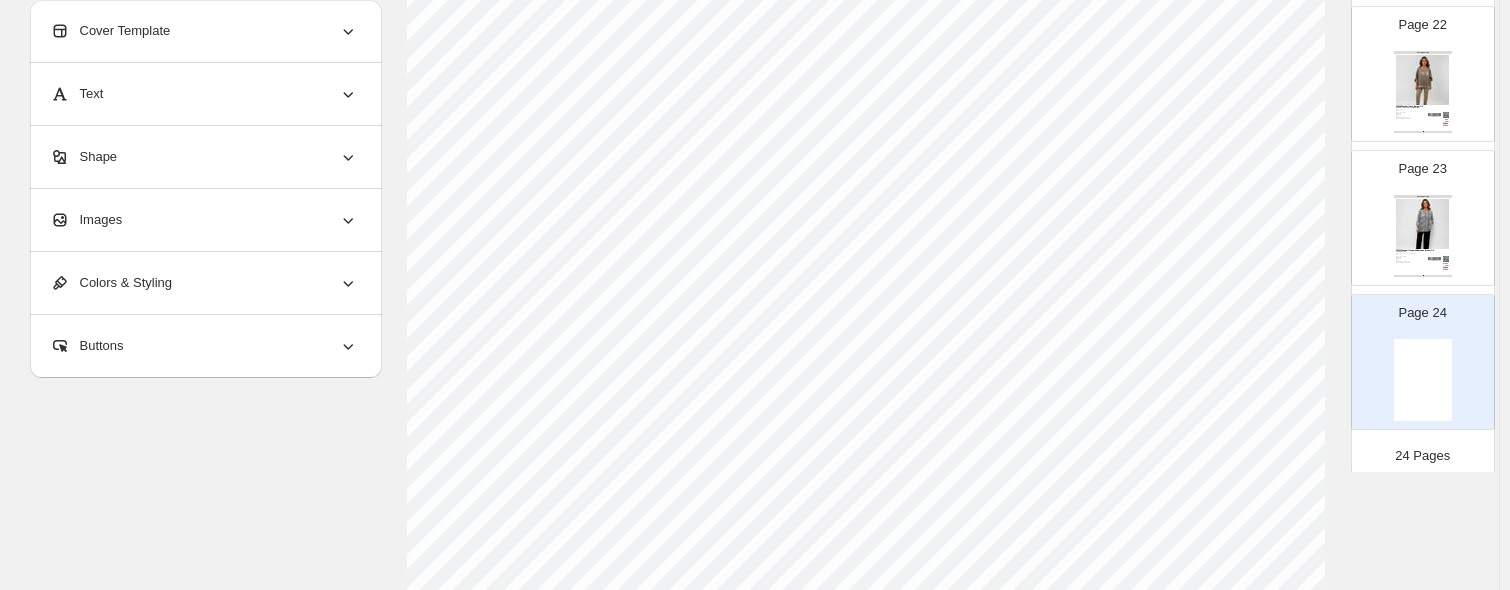 scroll, scrollTop: 635, scrollLeft: 0, axis: vertical 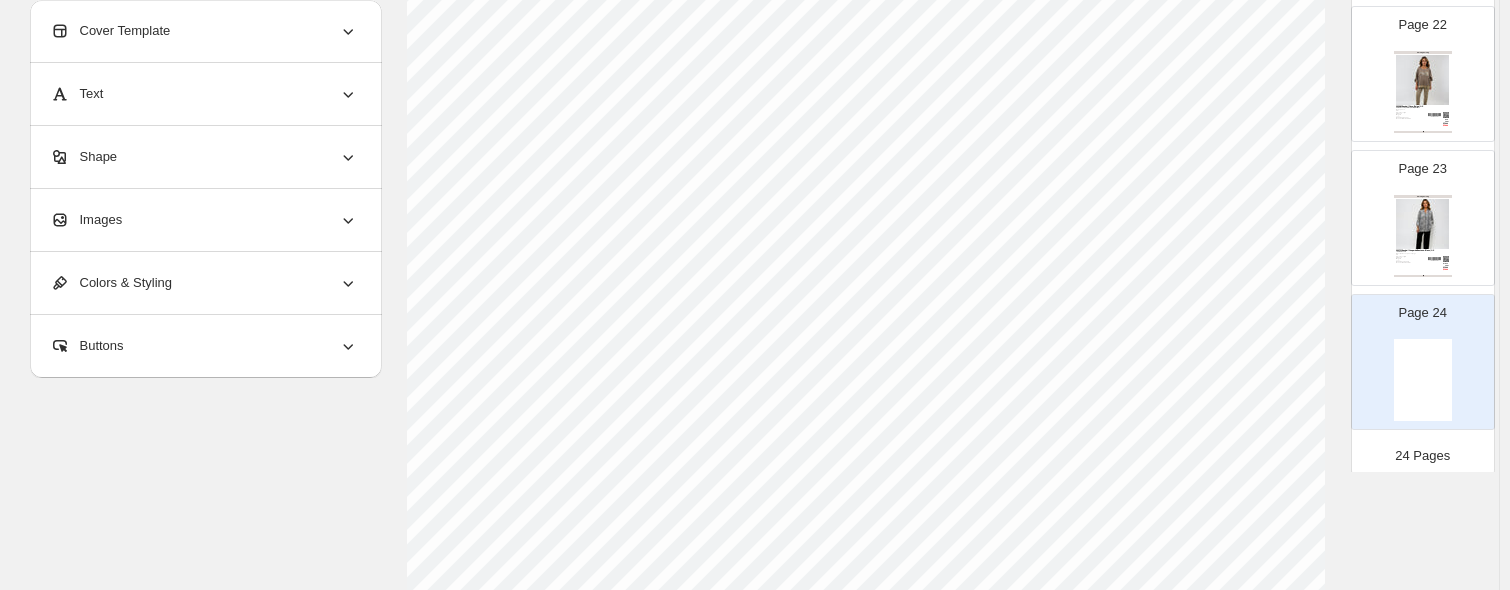 click on "Images" at bounding box center (204, 220) 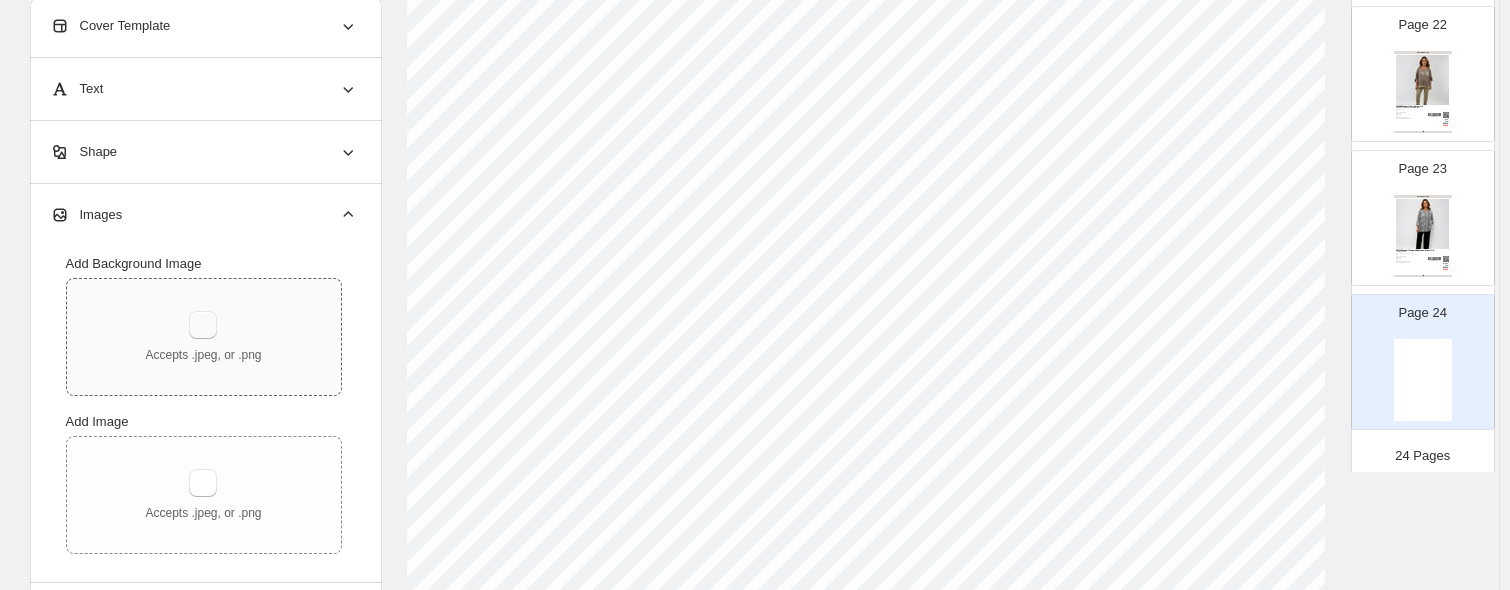 click at bounding box center [203, 325] 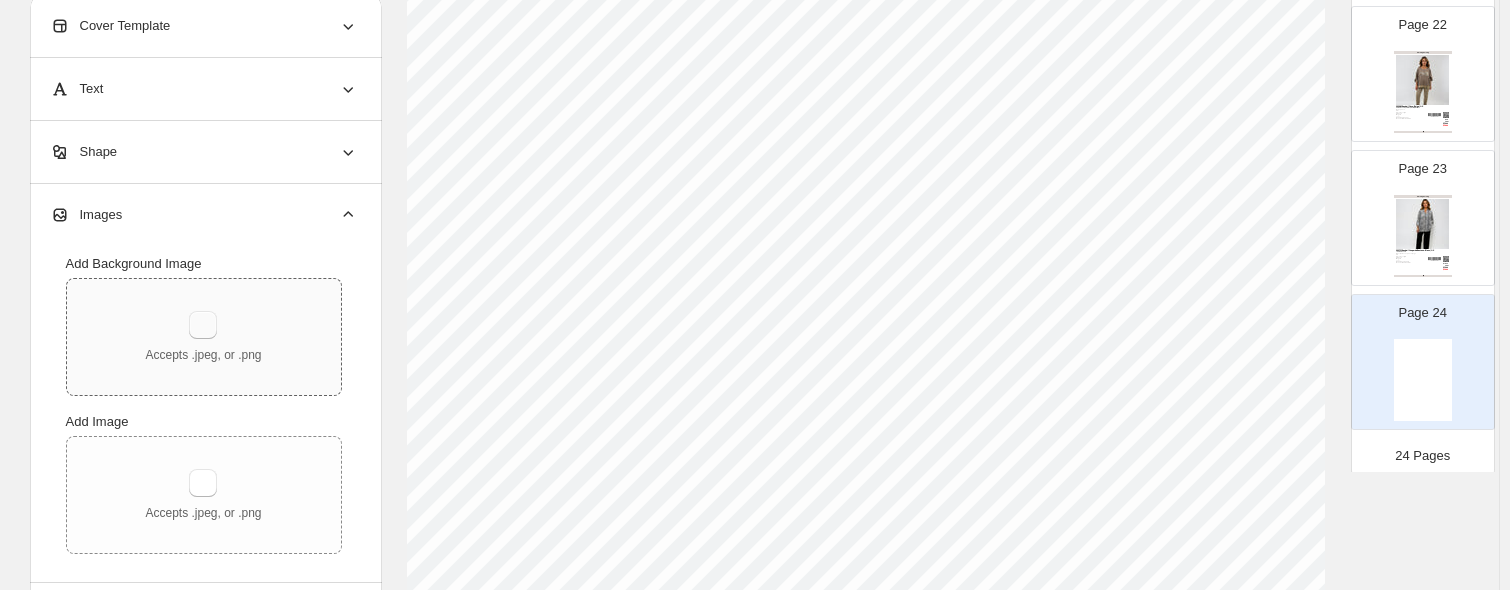 type on "**********" 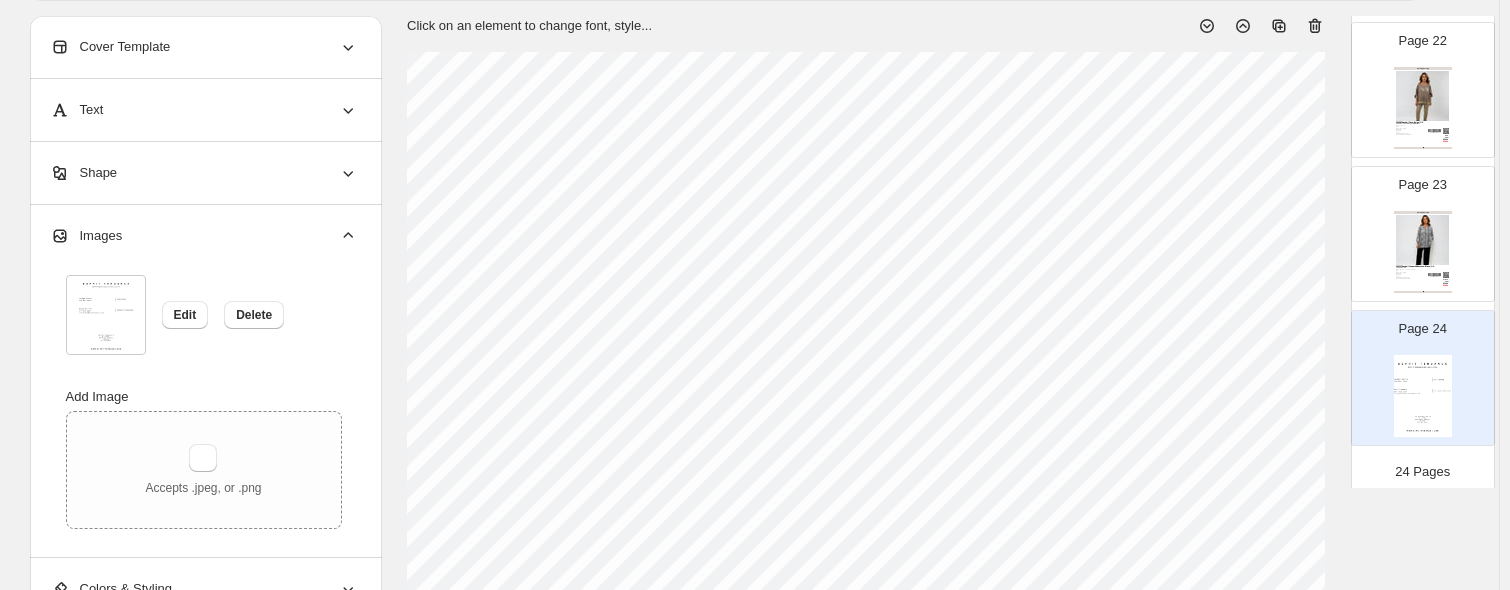 scroll, scrollTop: 0, scrollLeft: 0, axis: both 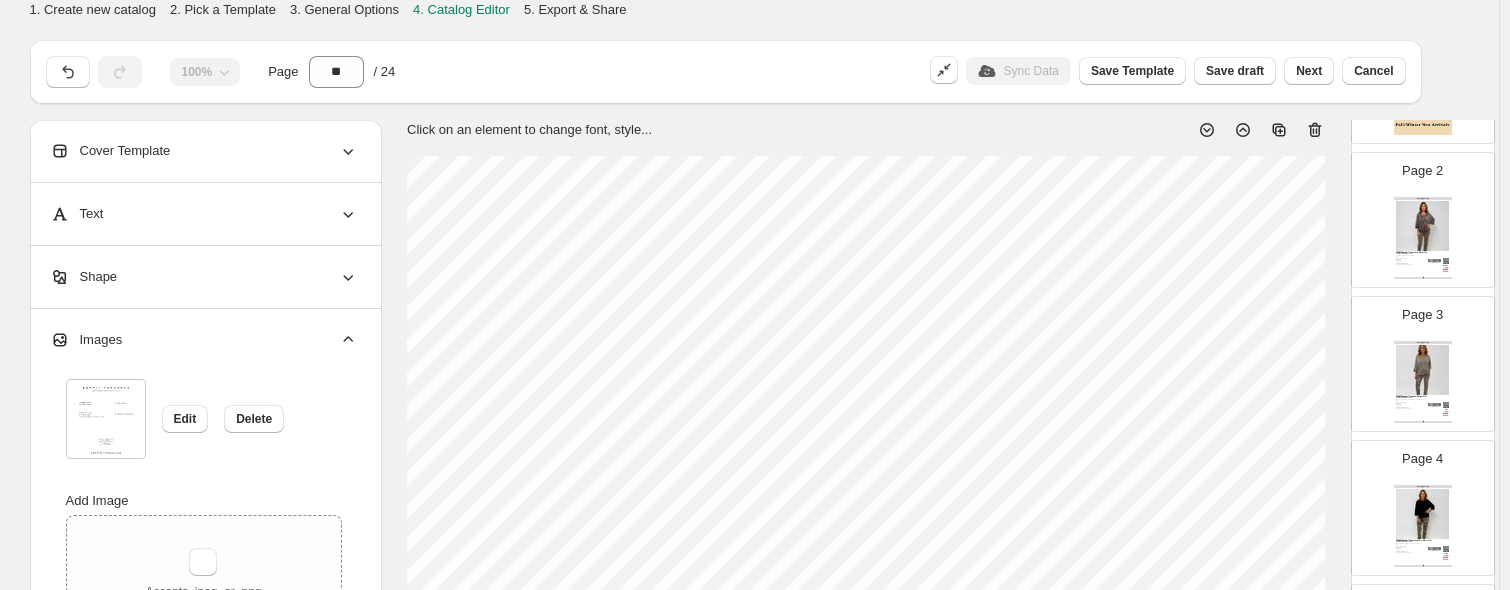 click on "Clothing Catalog | Page undefined" at bounding box center (1423, 278) 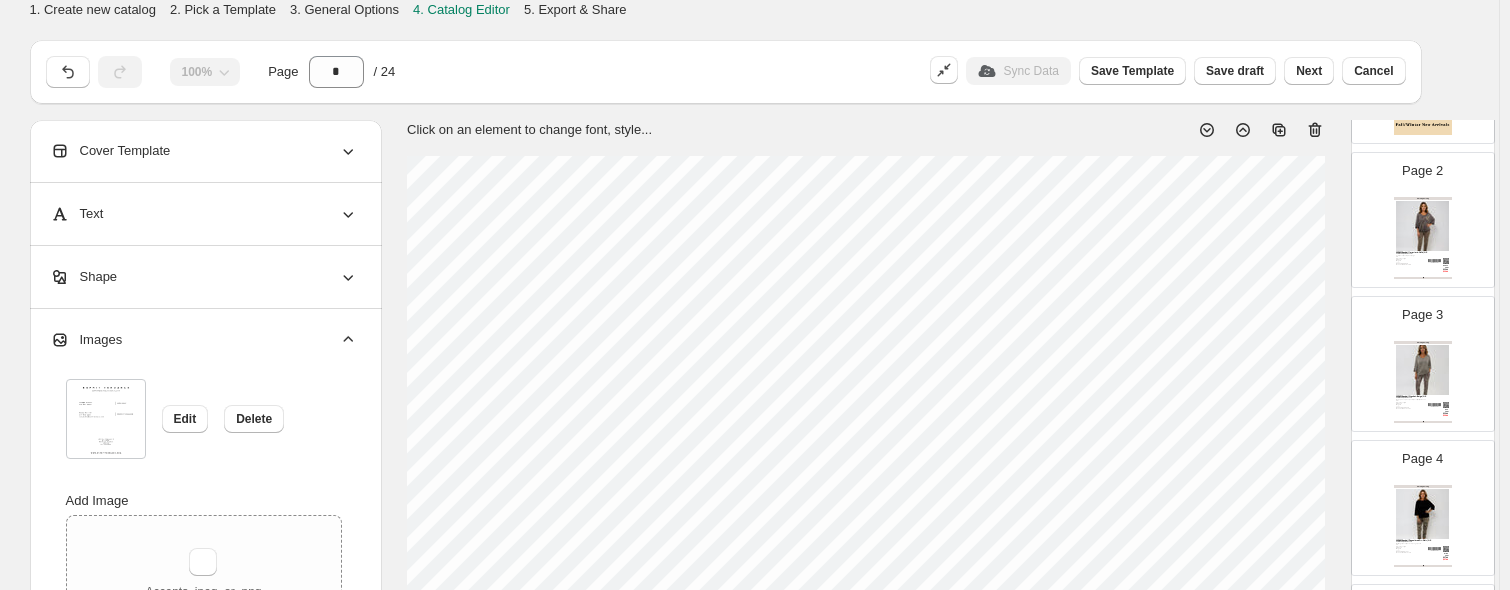 select on "**********" 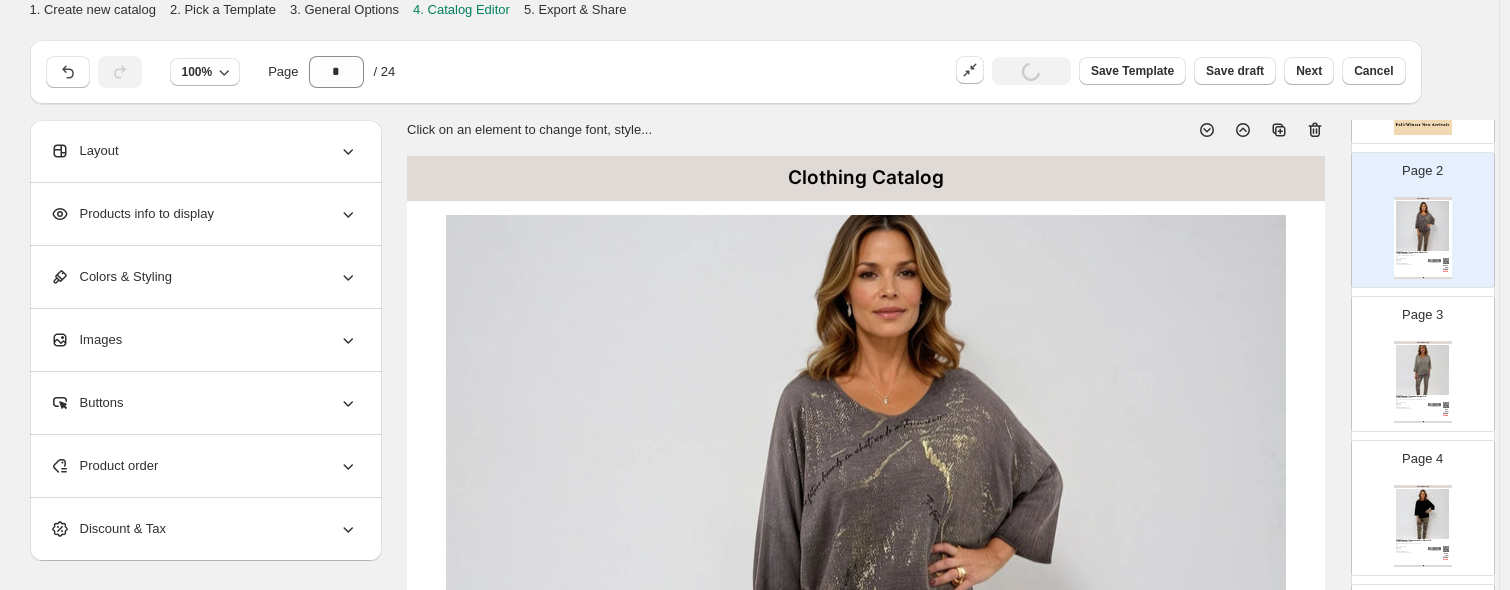 scroll, scrollTop: 400, scrollLeft: 0, axis: vertical 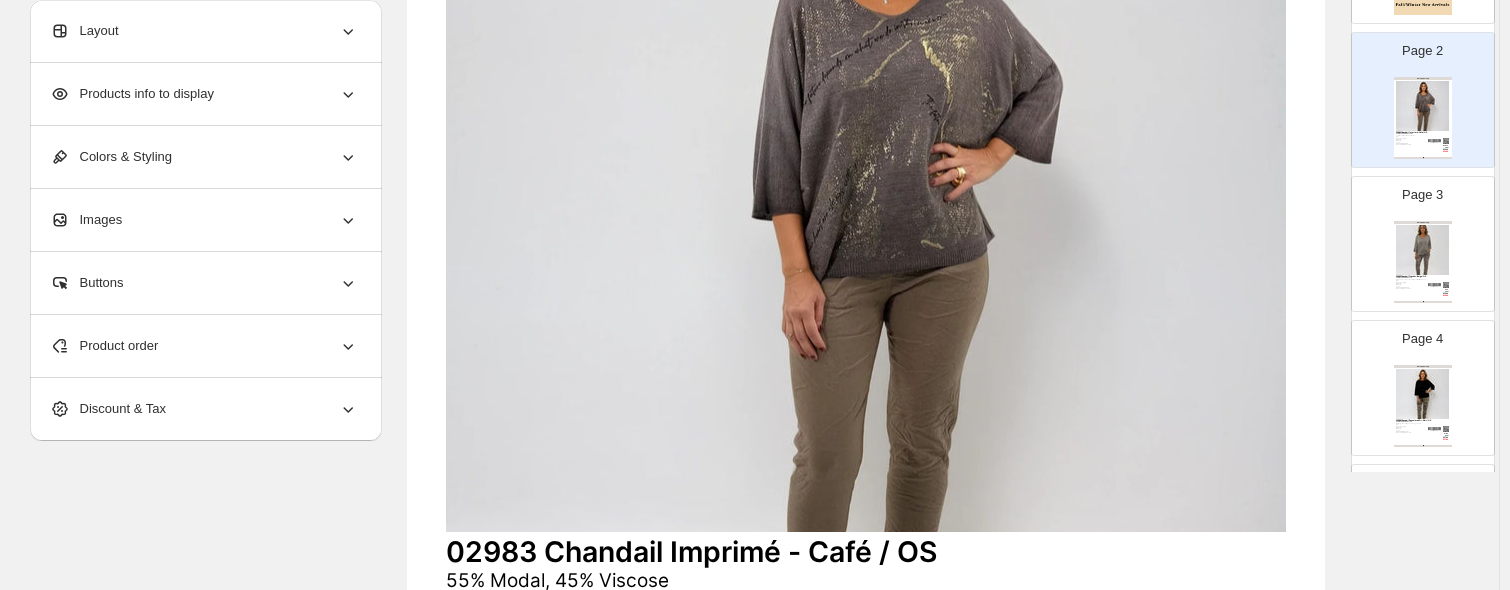 click at bounding box center [866, 173] 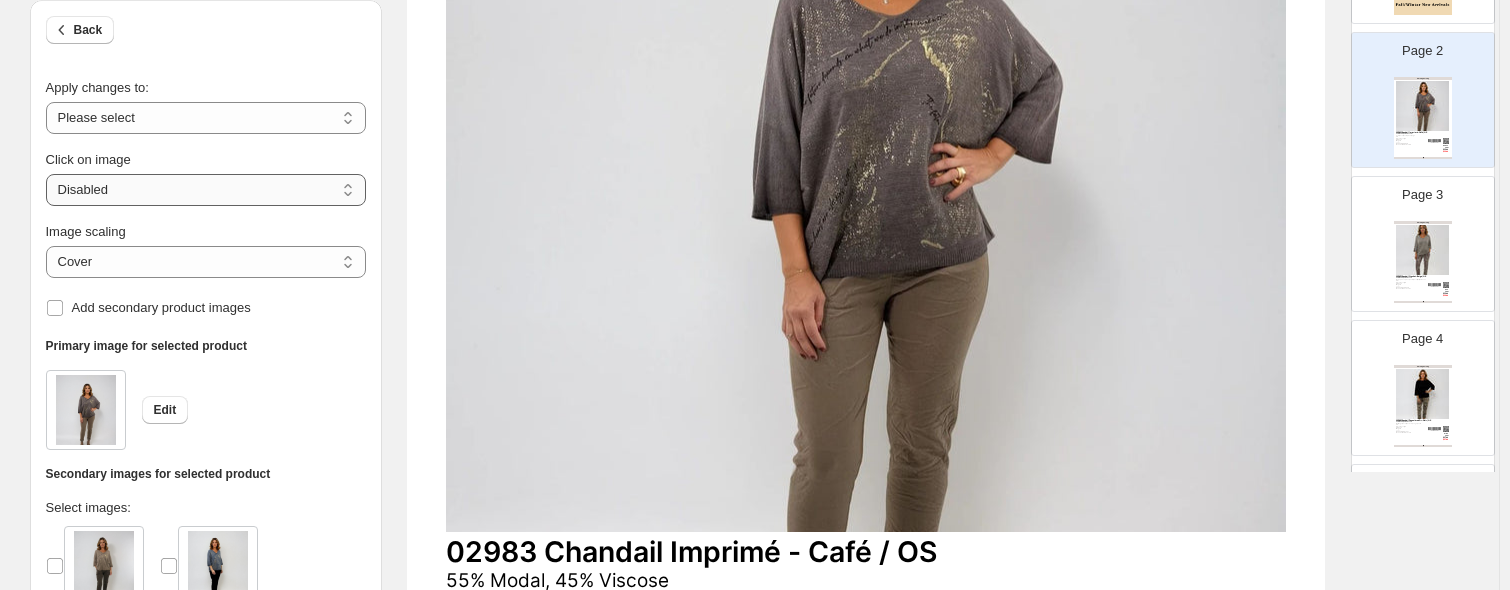 click on "**********" at bounding box center (206, 190) 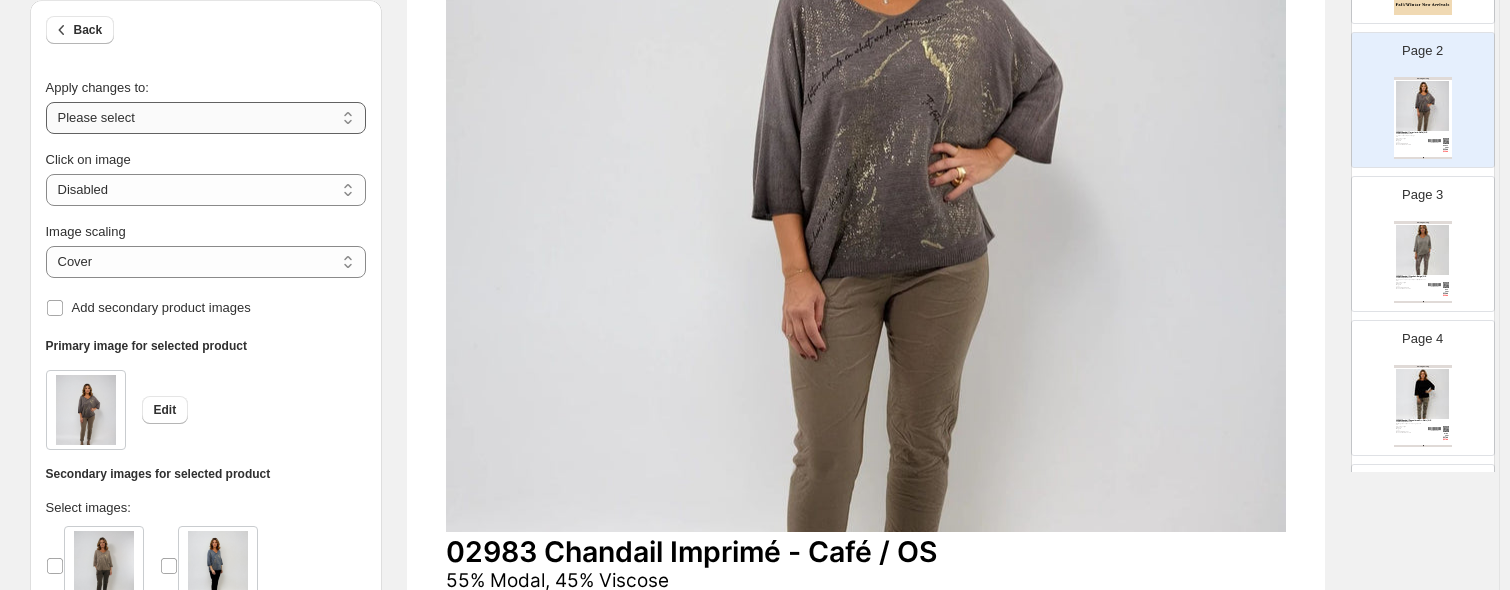 click on "**********" at bounding box center (206, 118) 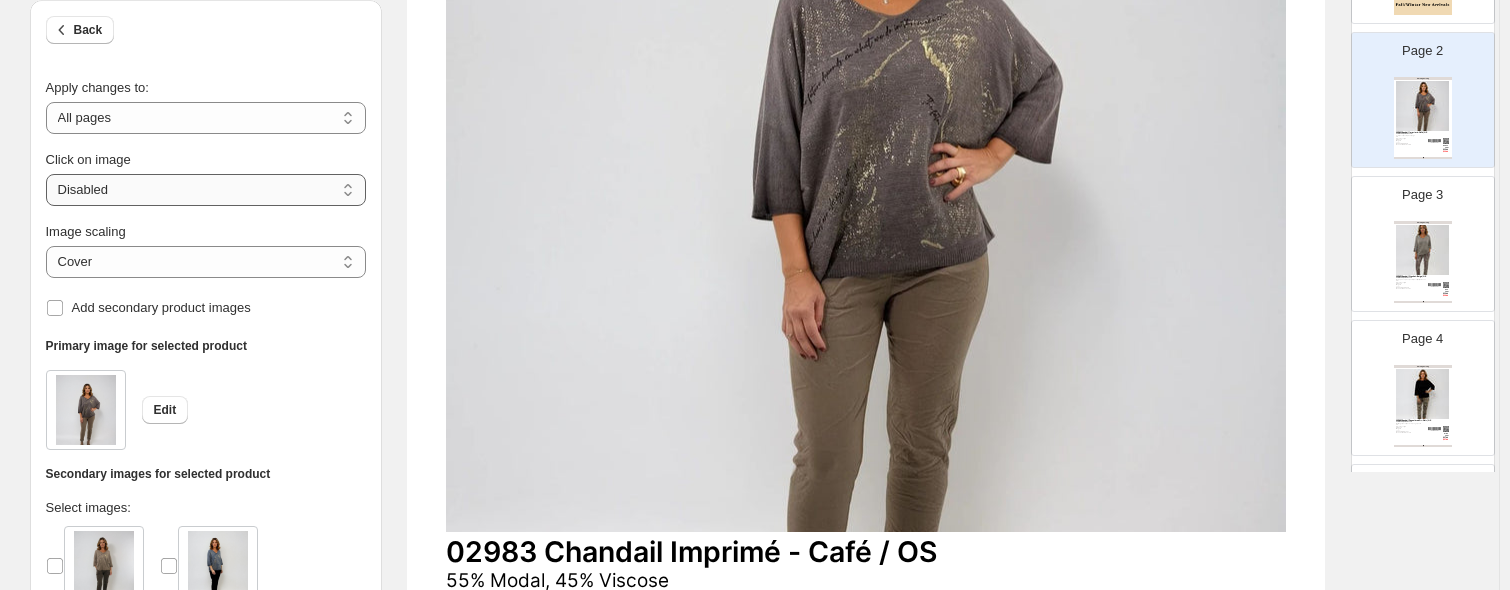 click on "**********" at bounding box center (206, 190) 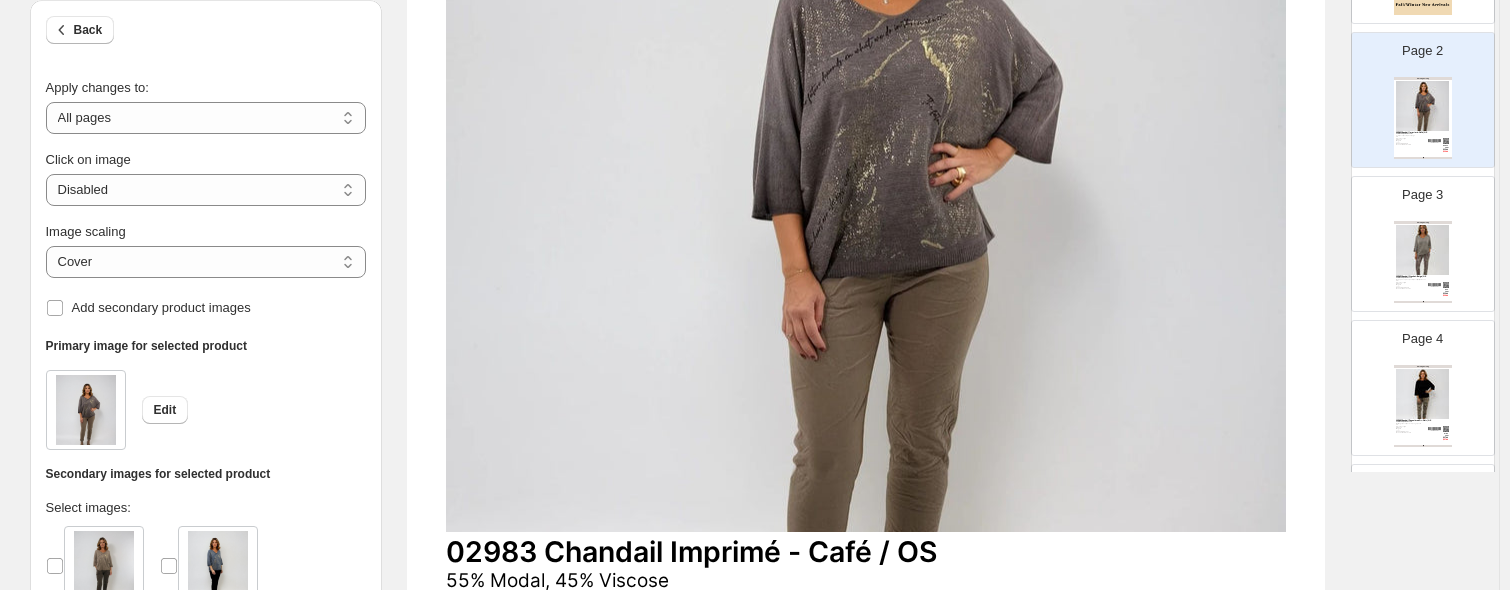 drag, startPoint x: 99, startPoint y: 195, endPoint x: 107, endPoint y: 227, distance: 32.984844 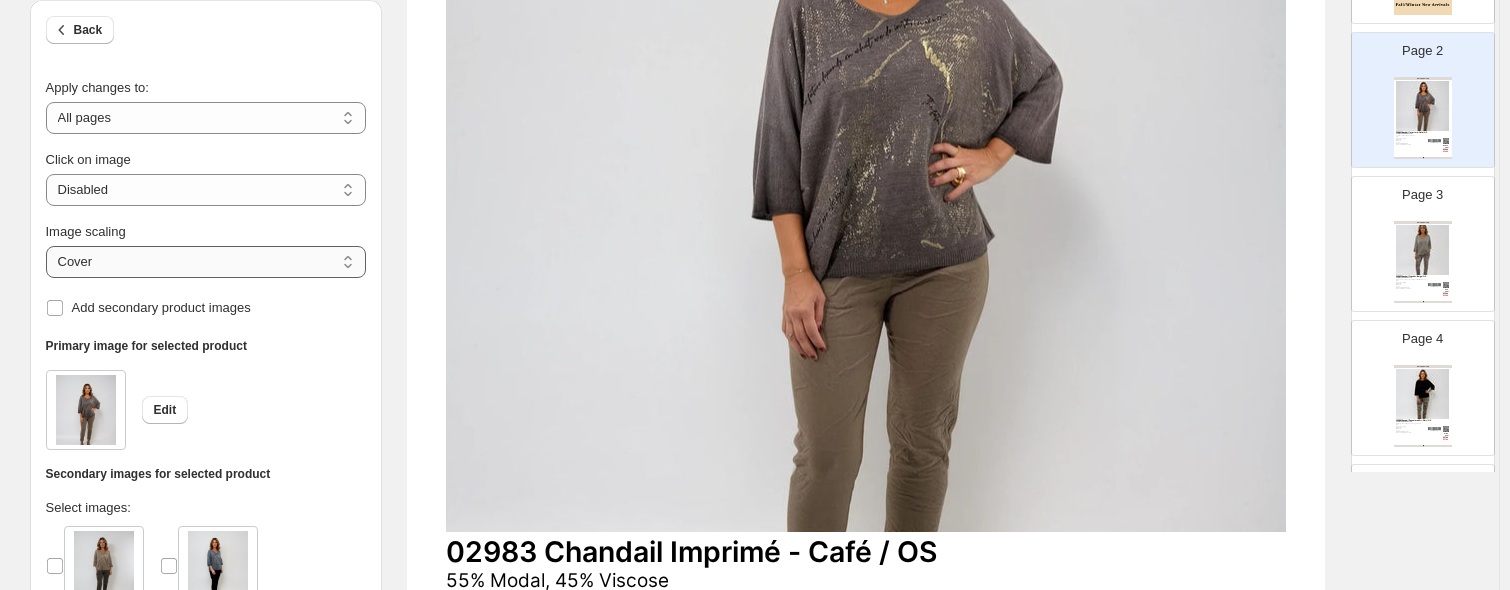 click on "***** *******" at bounding box center [206, 262] 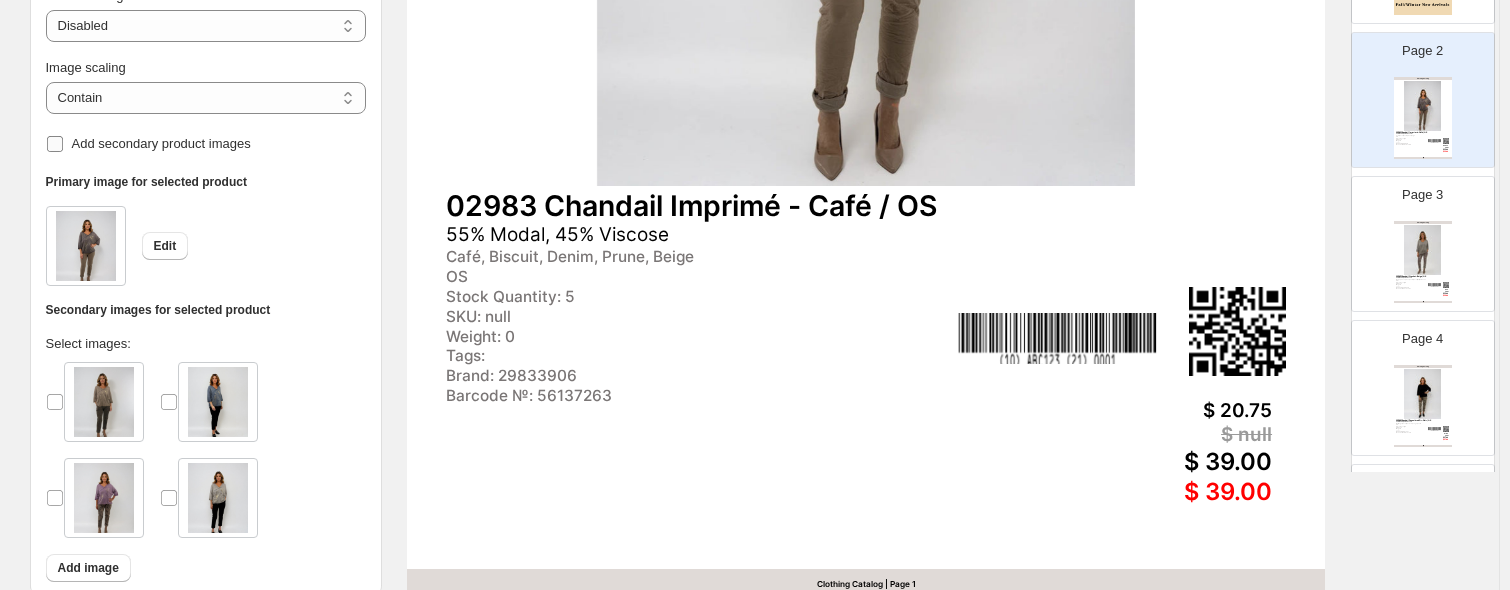 scroll, scrollTop: 735, scrollLeft: 0, axis: vertical 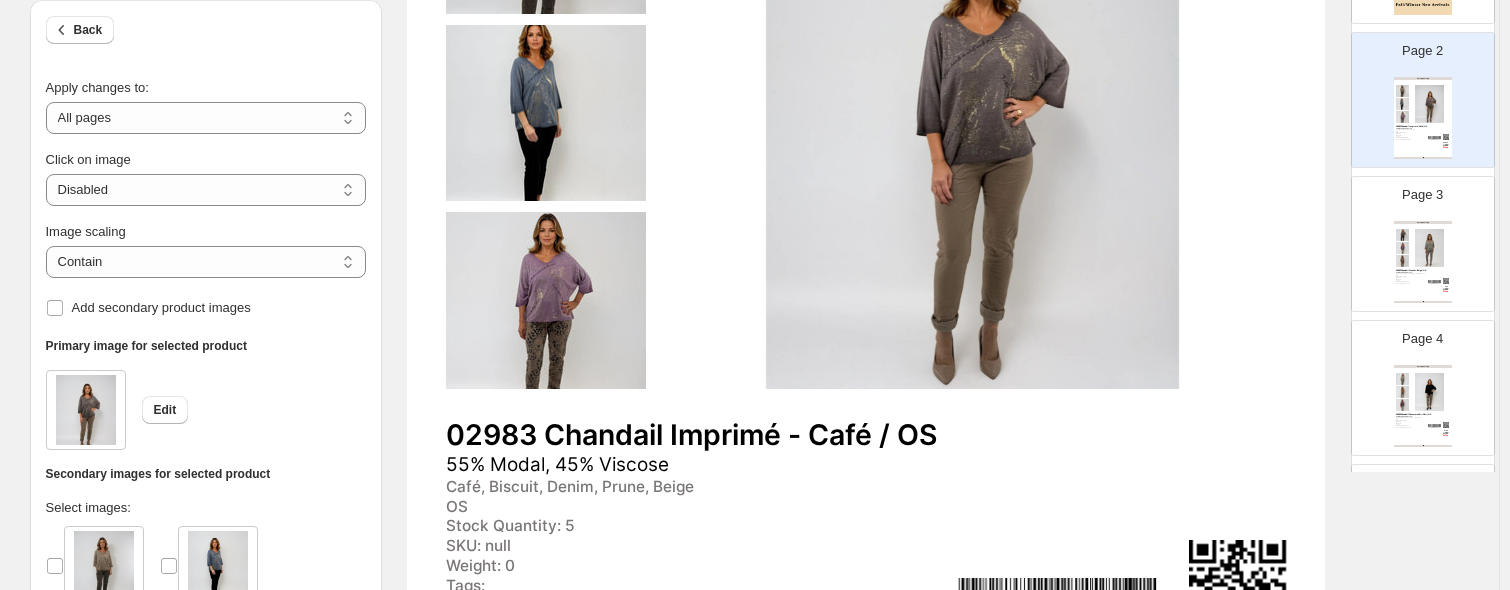 click at bounding box center (546, 113) 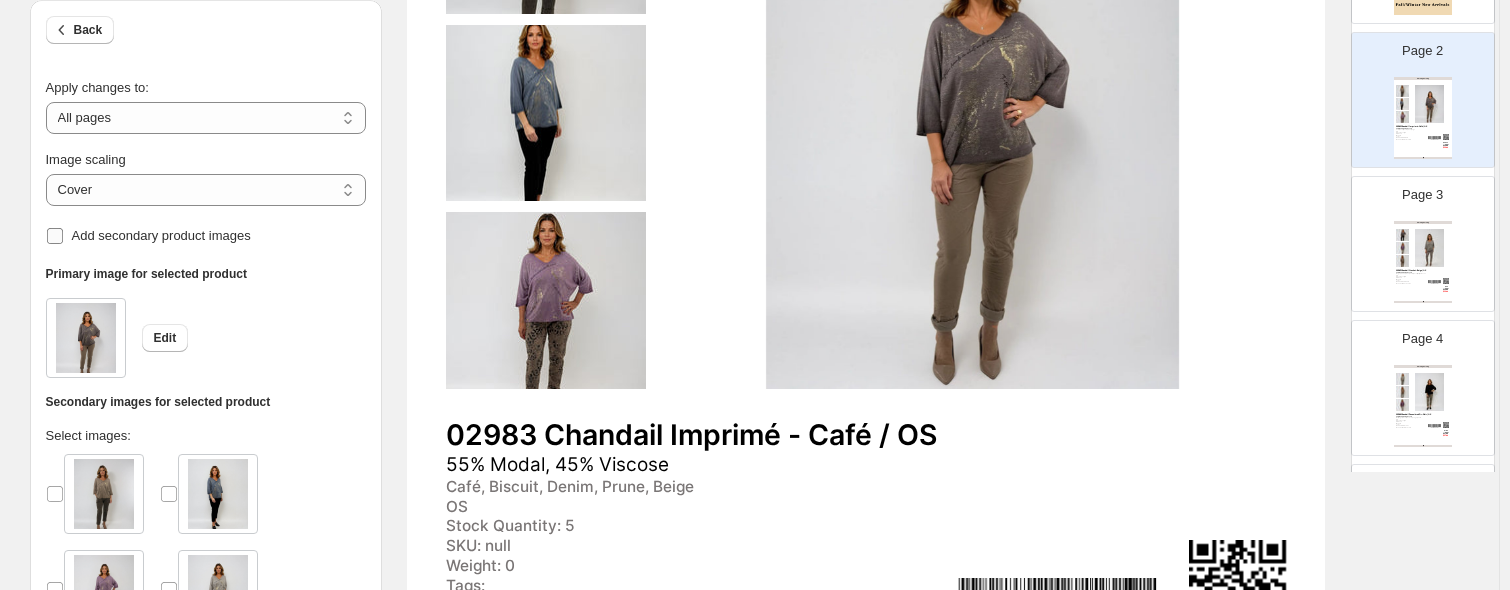 click on "Add secondary product images" at bounding box center (161, 235) 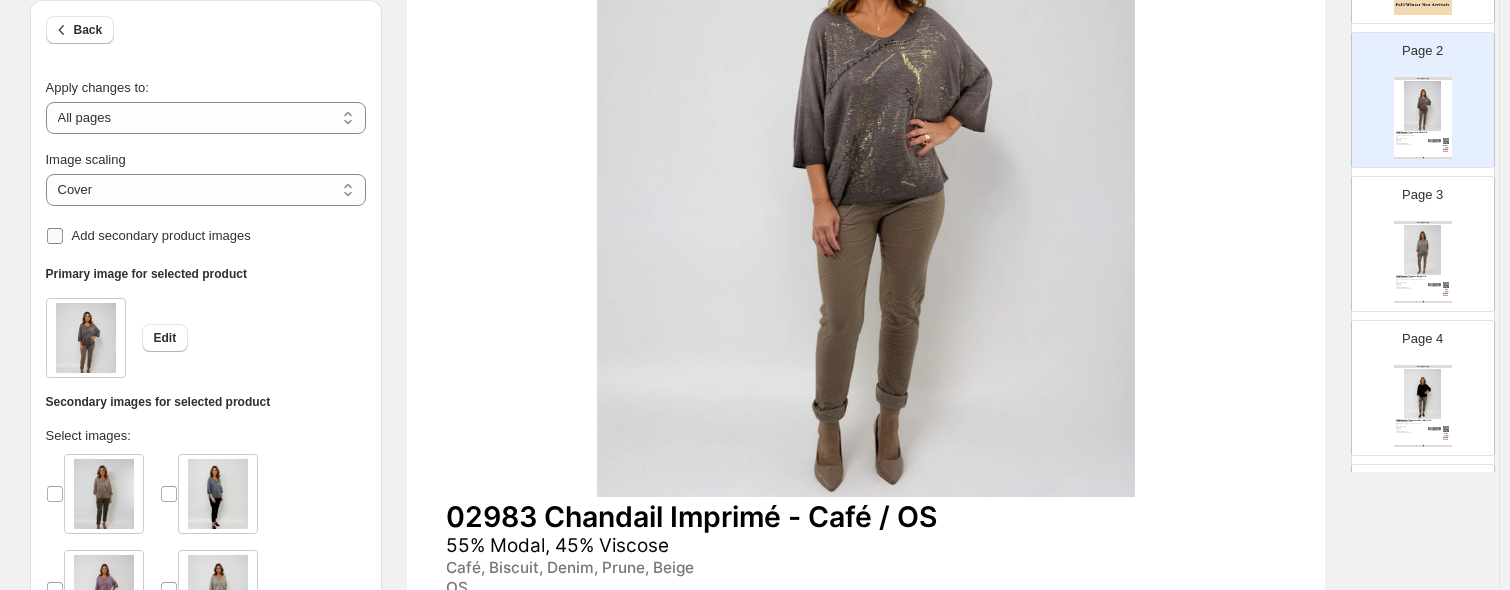 click on "Add secondary product images" at bounding box center (161, 235) 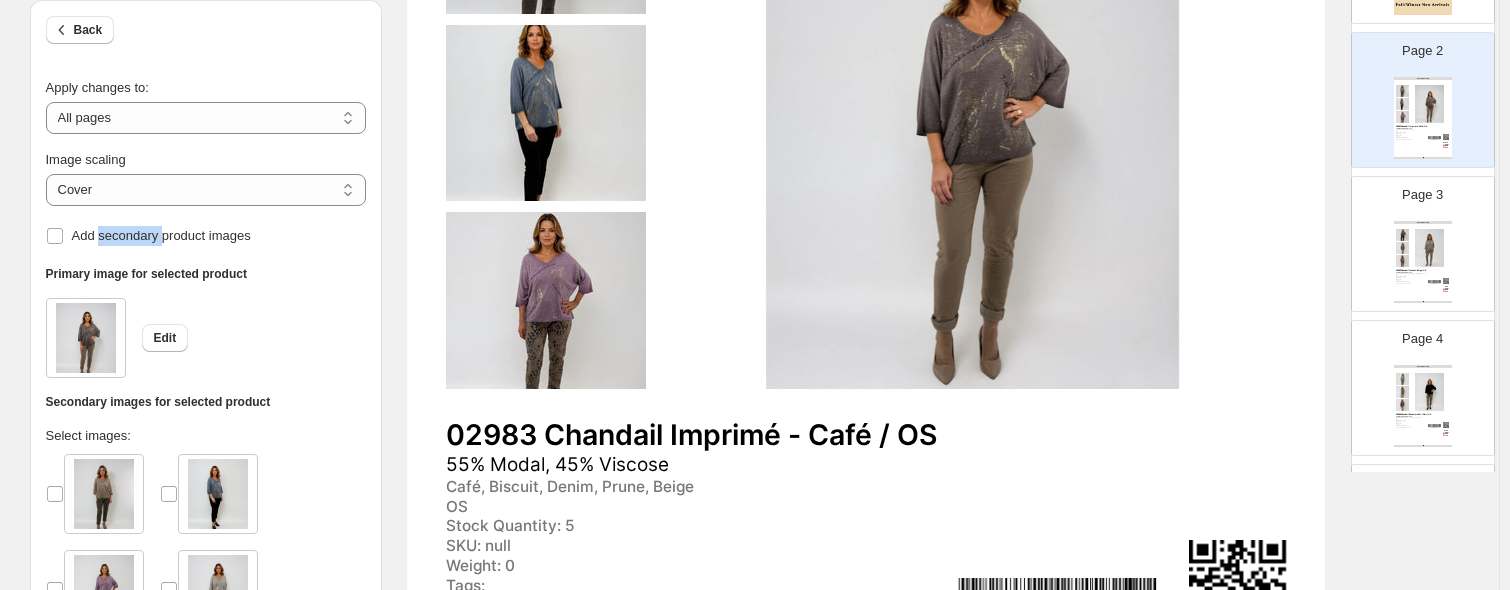 click at bounding box center [546, 113] 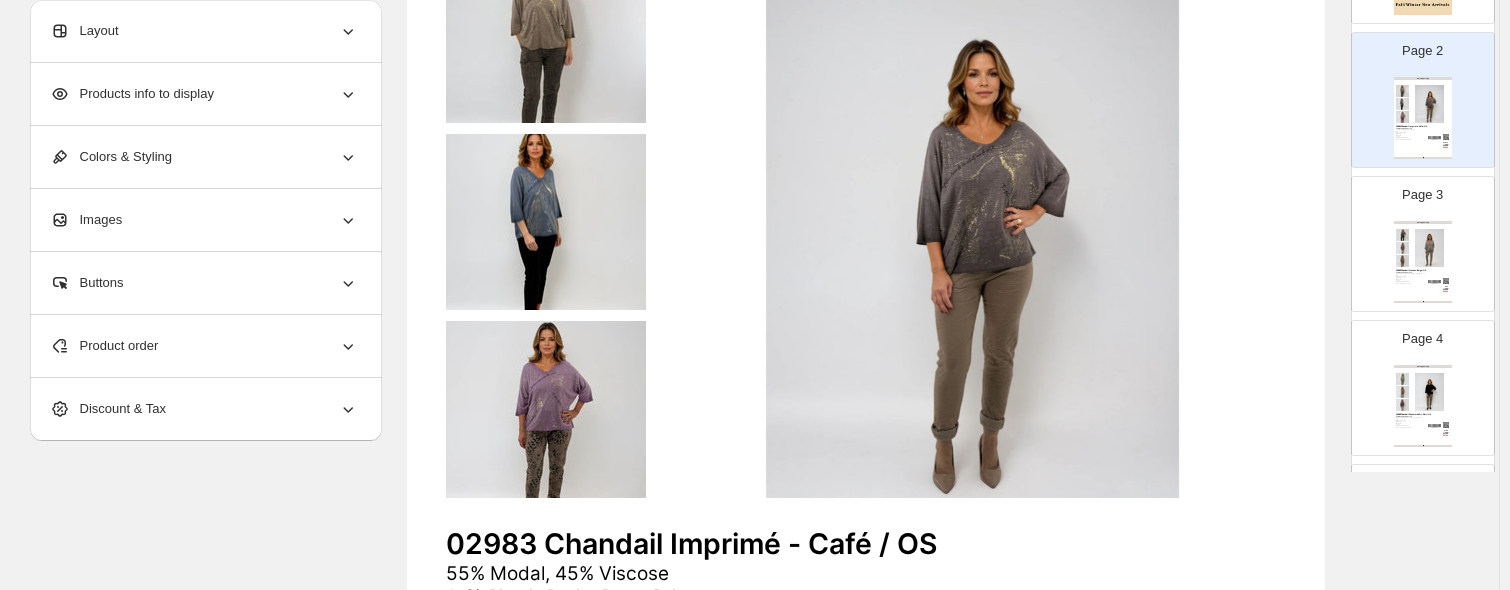 scroll, scrollTop: 235, scrollLeft: 0, axis: vertical 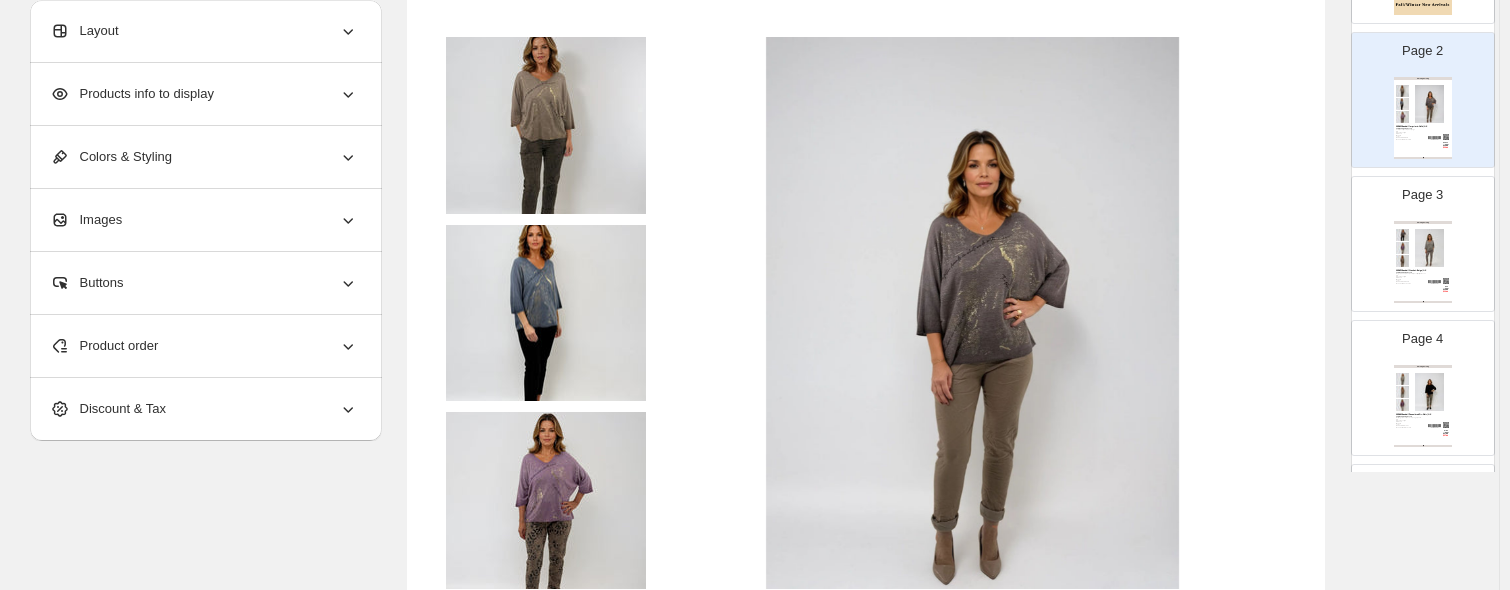click at bounding box center [546, 125] 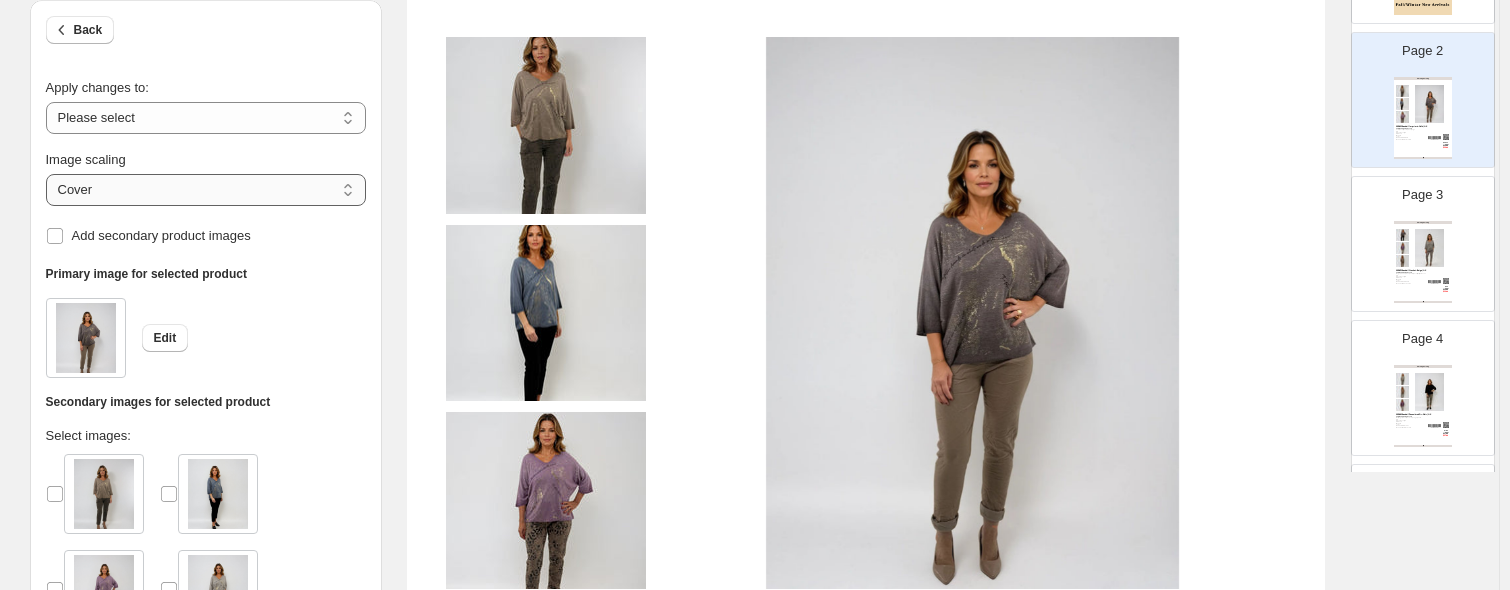 drag, startPoint x: 88, startPoint y: 183, endPoint x: 92, endPoint y: 198, distance: 15.524175 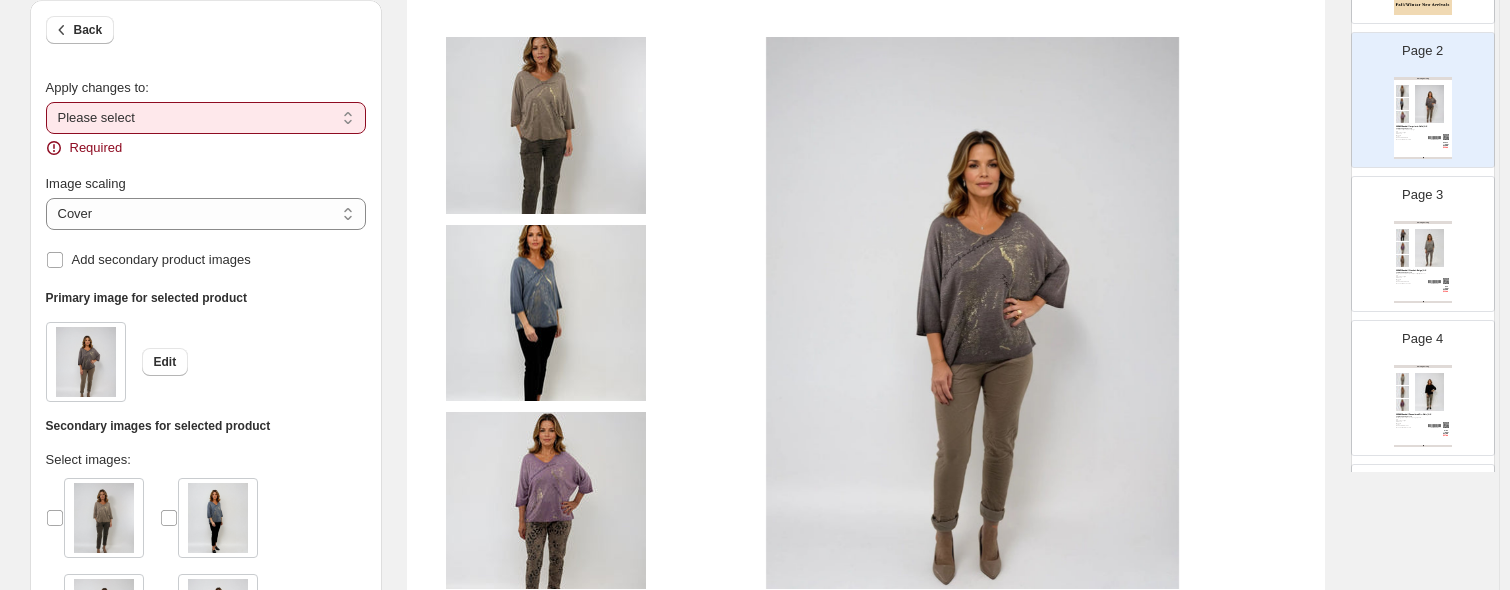 click on "**********" at bounding box center [206, 118] 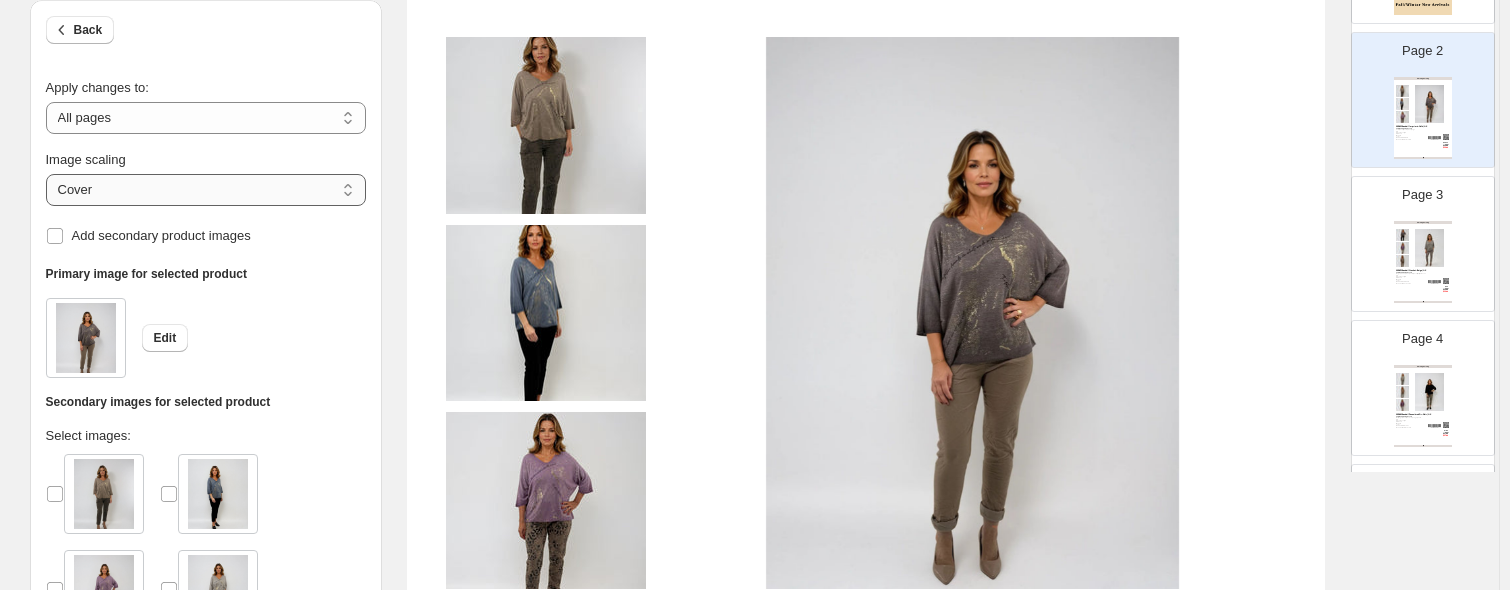 click on "***** *******" at bounding box center [206, 190] 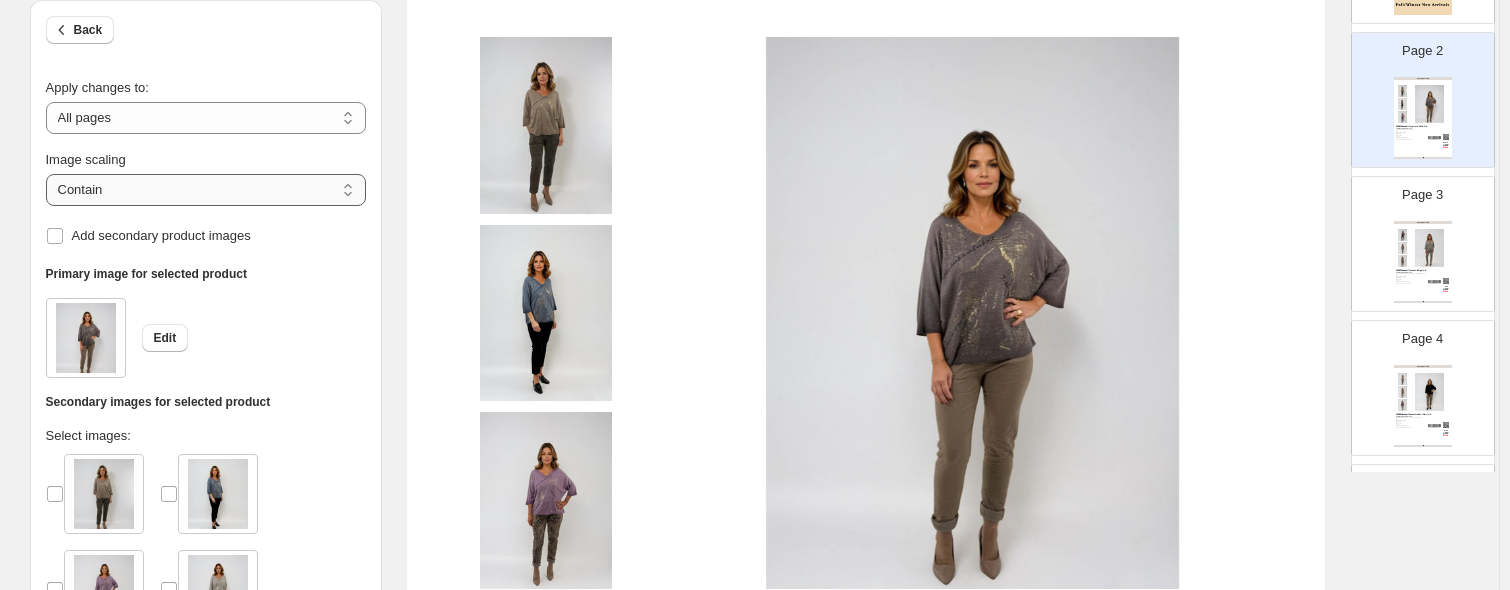 click on "***** *******" at bounding box center (206, 190) 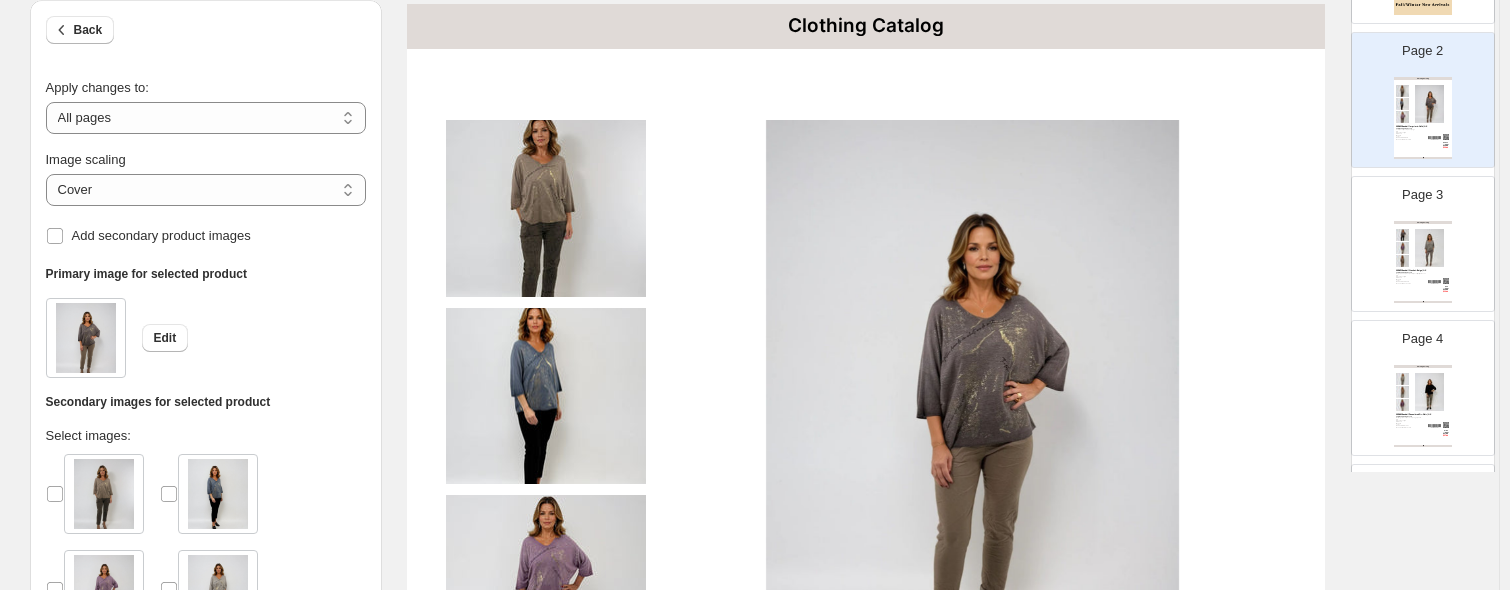 scroll, scrollTop: 0, scrollLeft: 0, axis: both 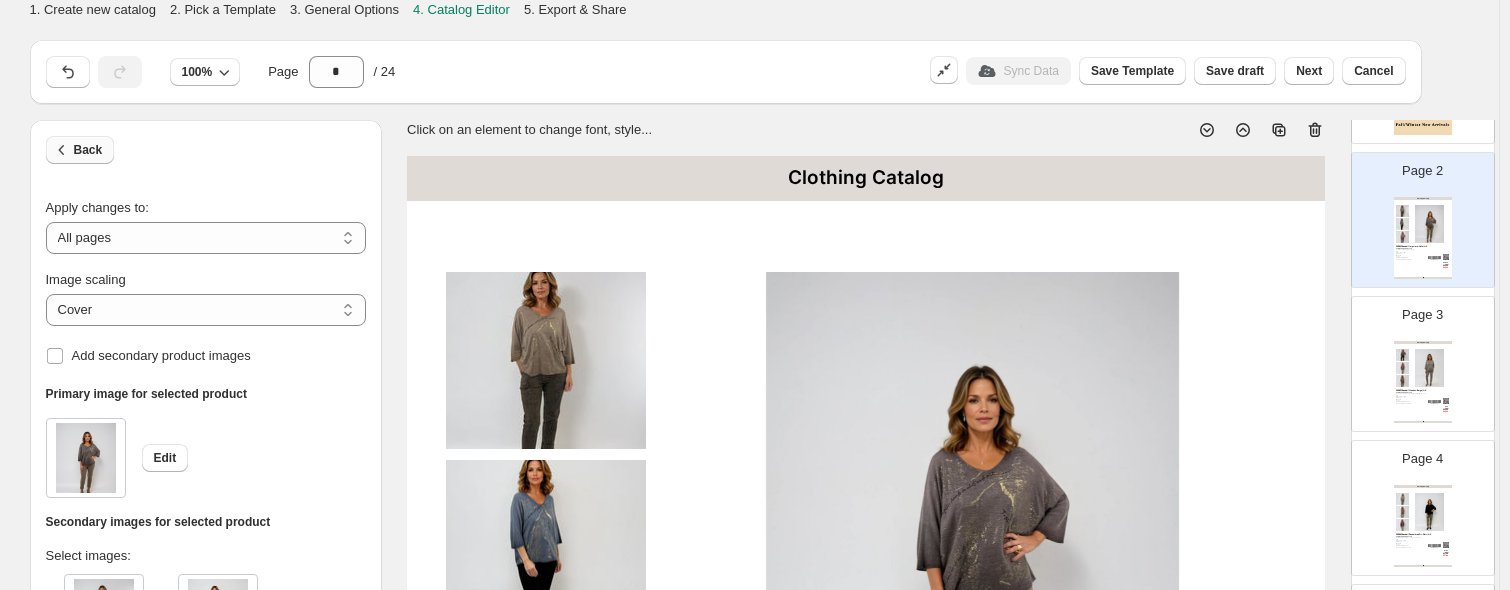 click 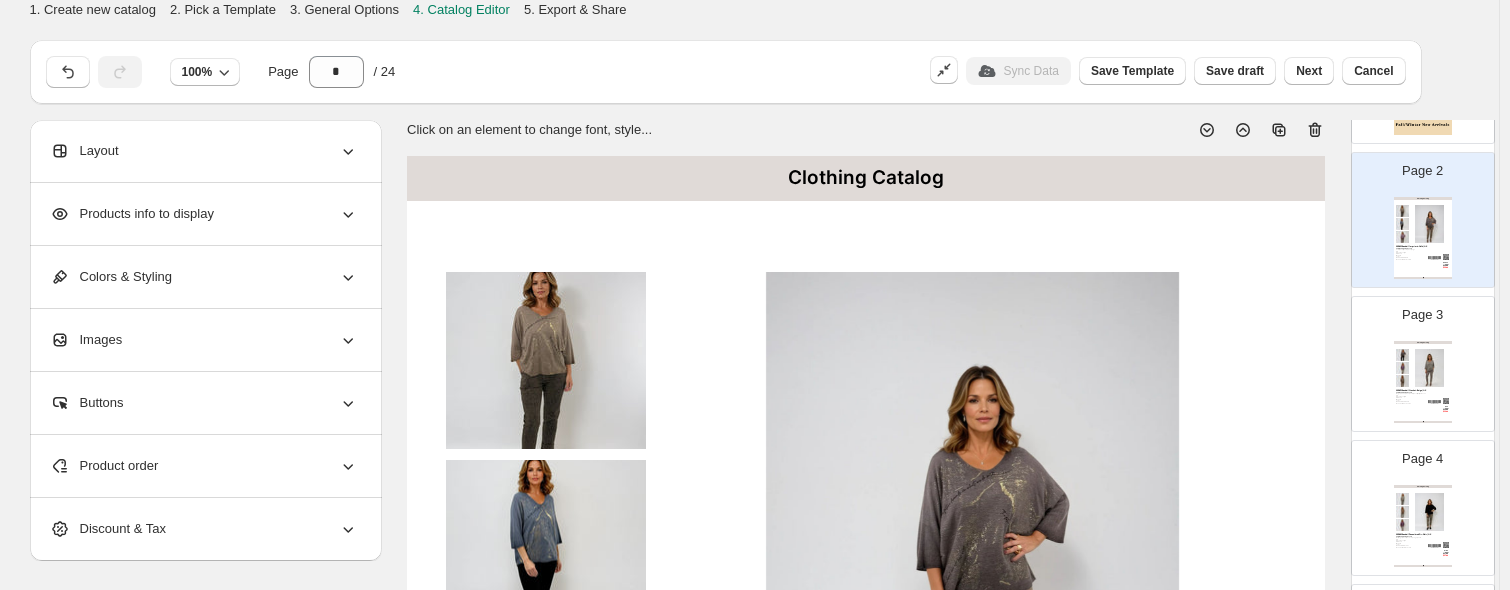 click on "Products info to display" at bounding box center (132, 214) 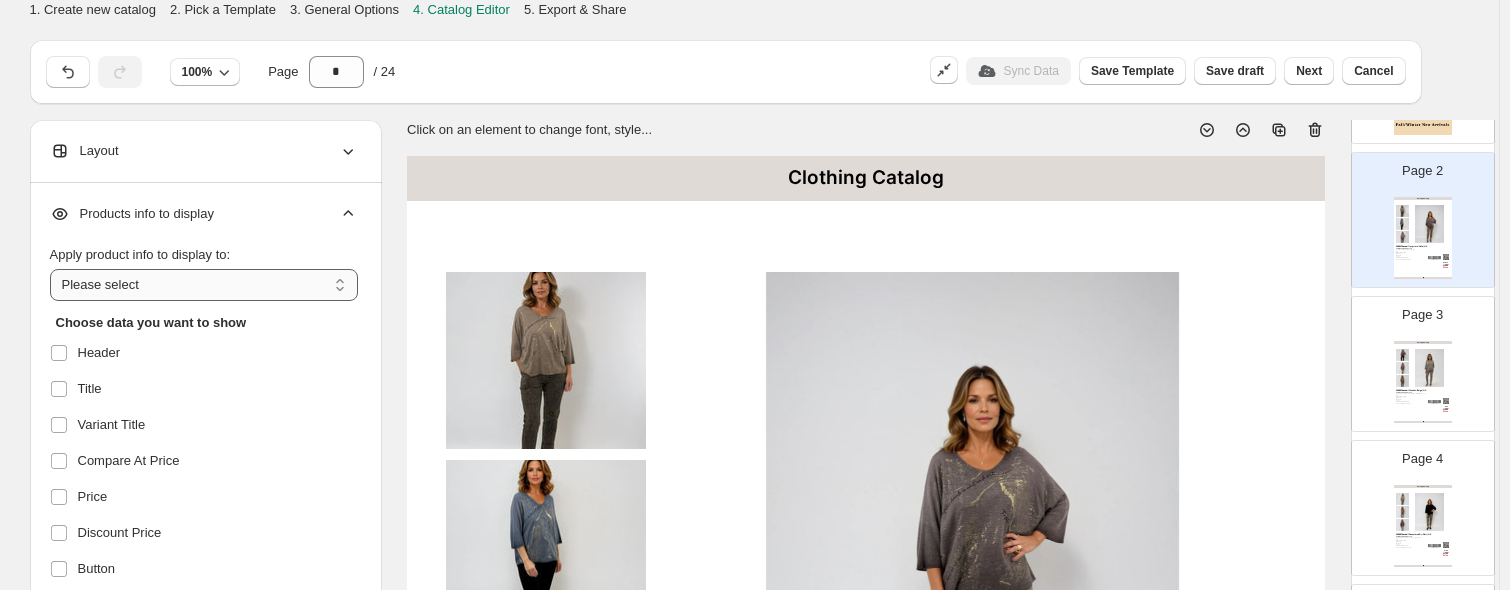 click on "**********" at bounding box center [204, 285] 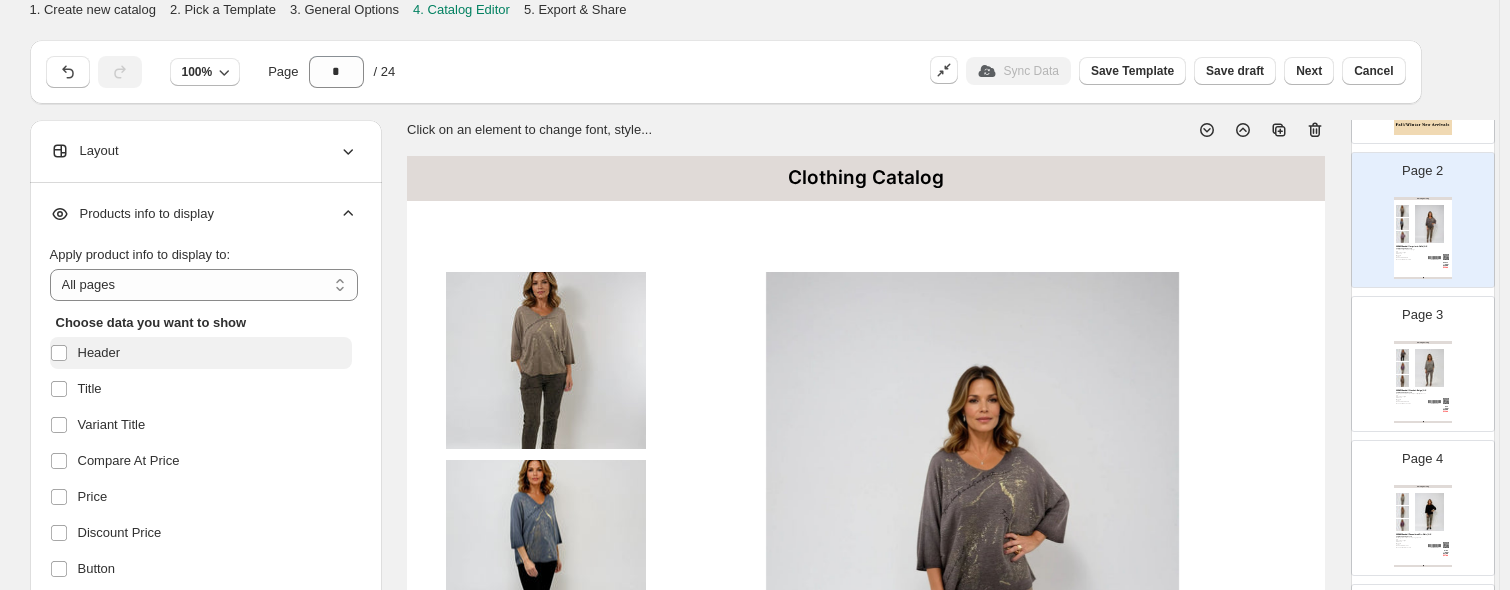 click on "Header" at bounding box center (99, 353) 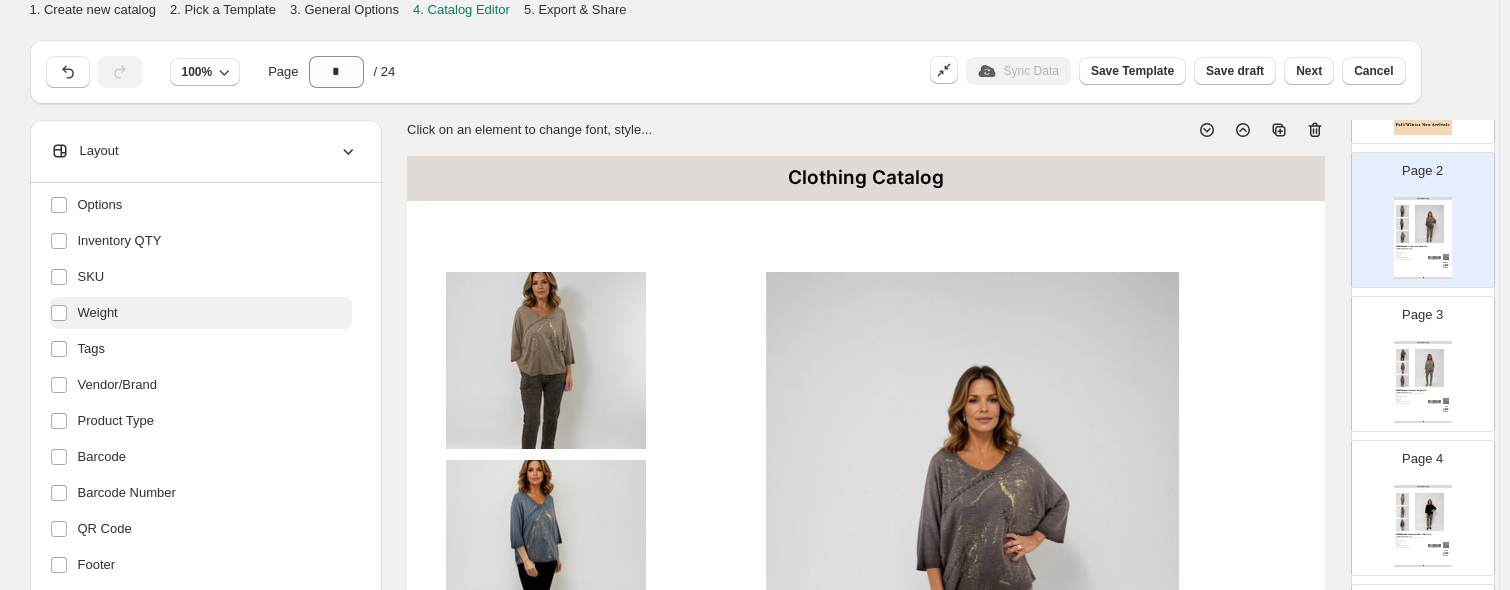 scroll, scrollTop: 452, scrollLeft: 0, axis: vertical 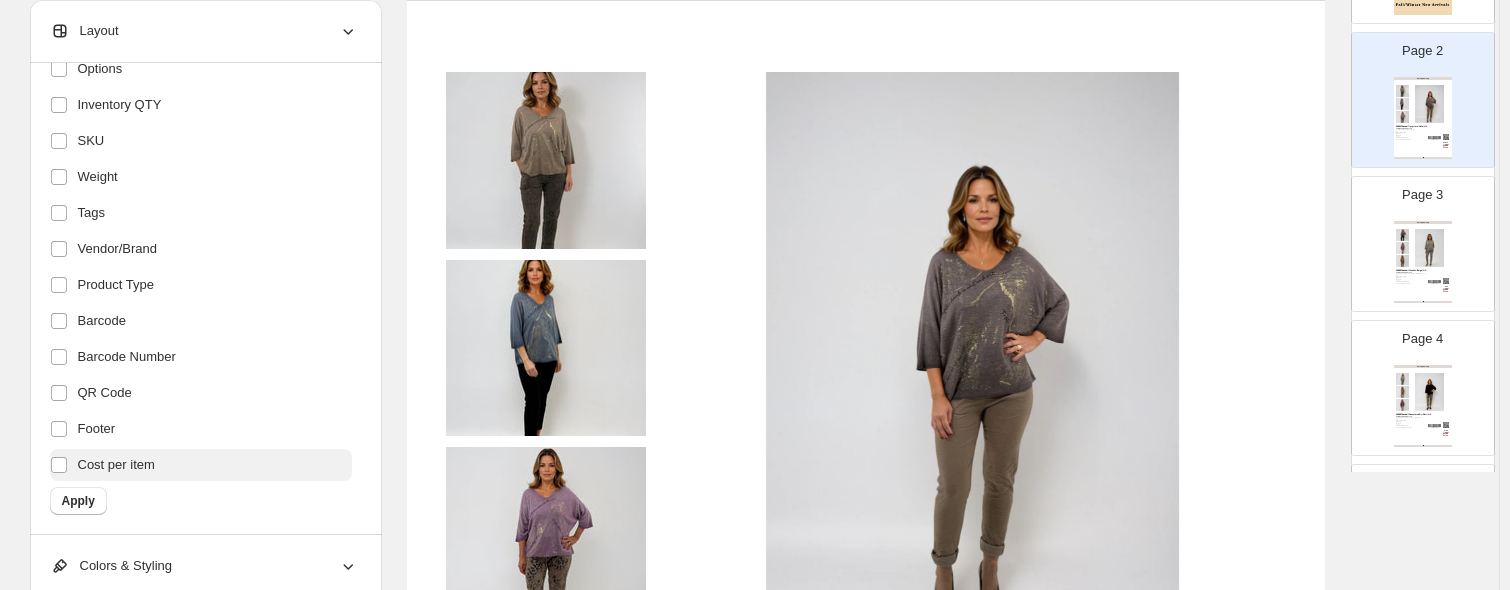 click on "Cost per item" at bounding box center (116, 465) 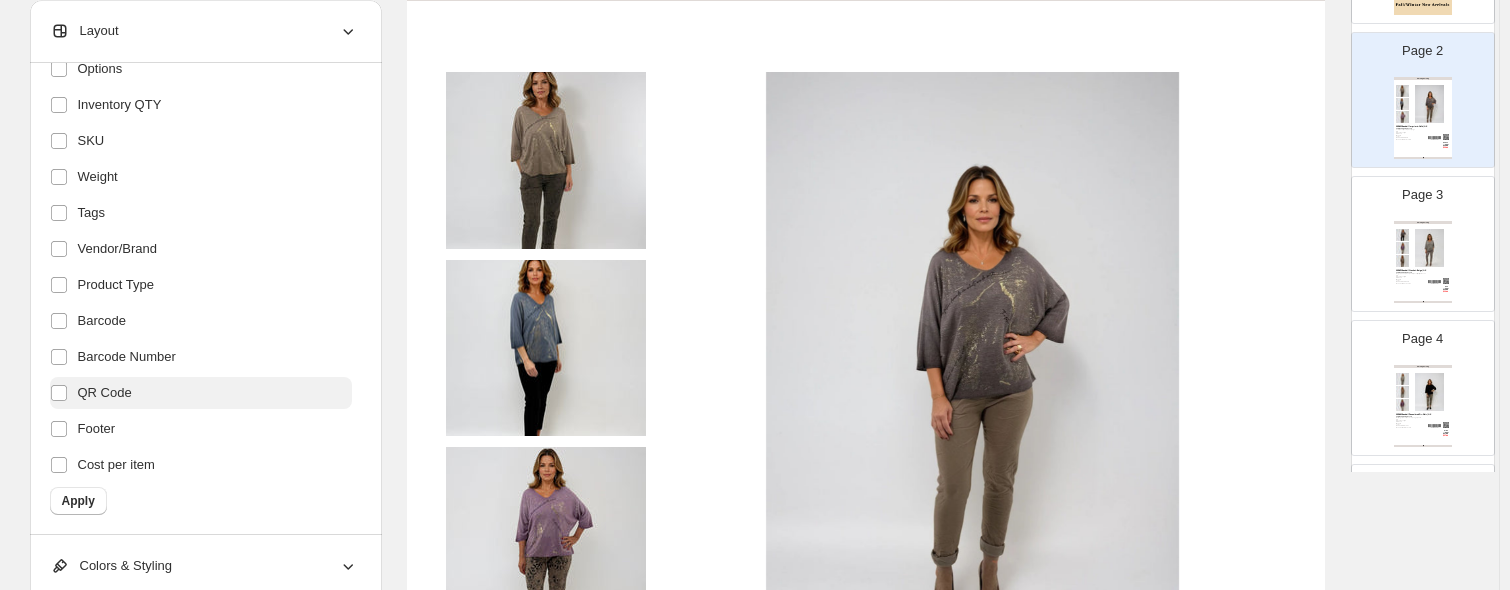 drag, startPoint x: 94, startPoint y: 411, endPoint x: 93, endPoint y: 395, distance: 16.03122 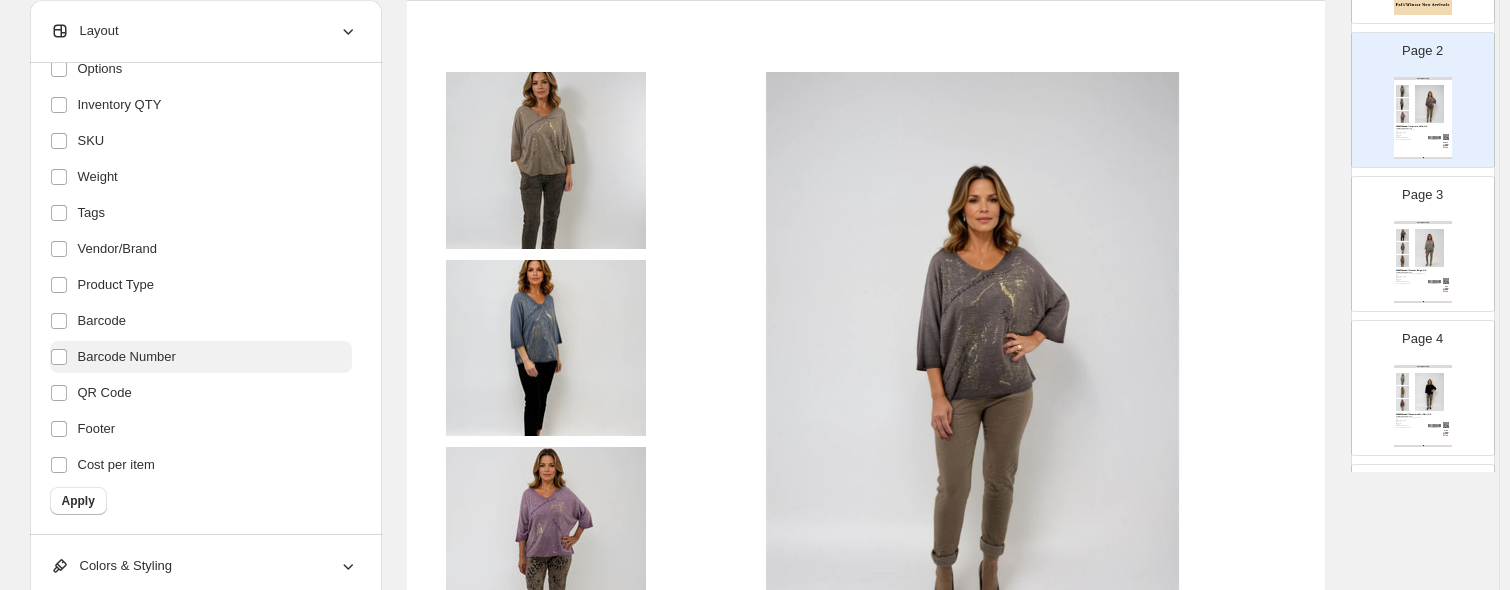 click on "Barcode Number" at bounding box center [127, 357] 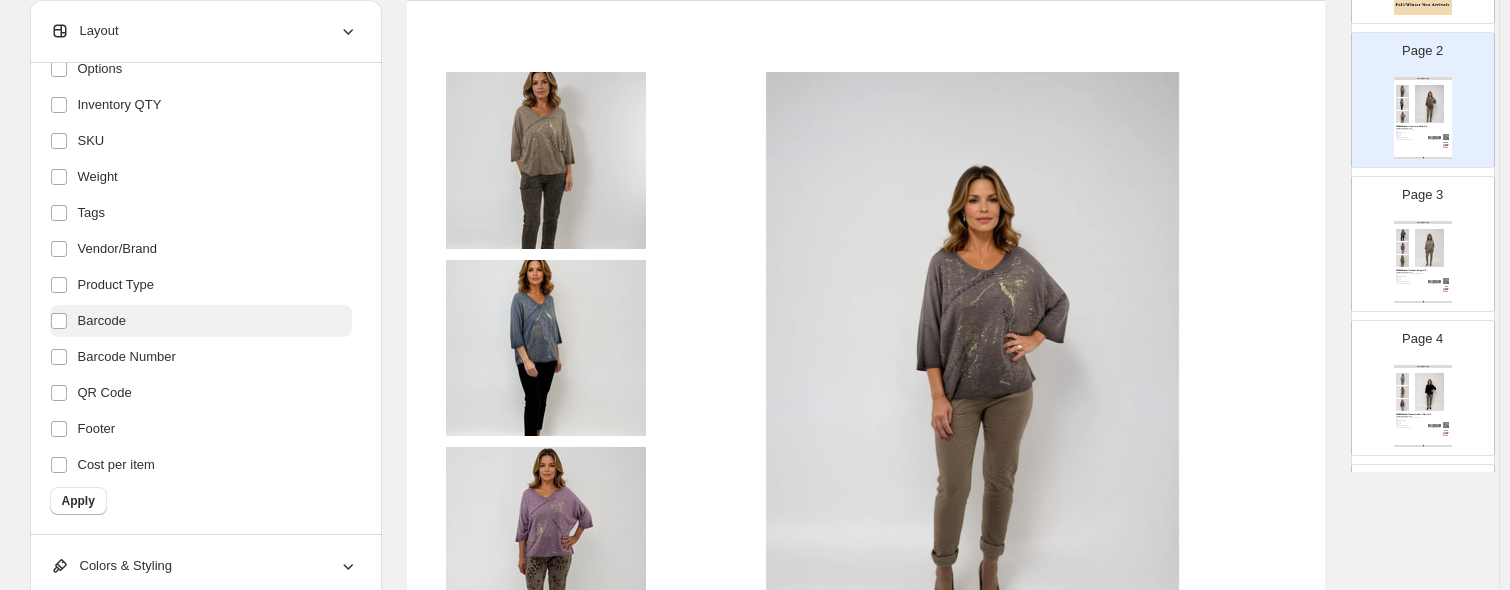 click on "Barcode" at bounding box center (102, 321) 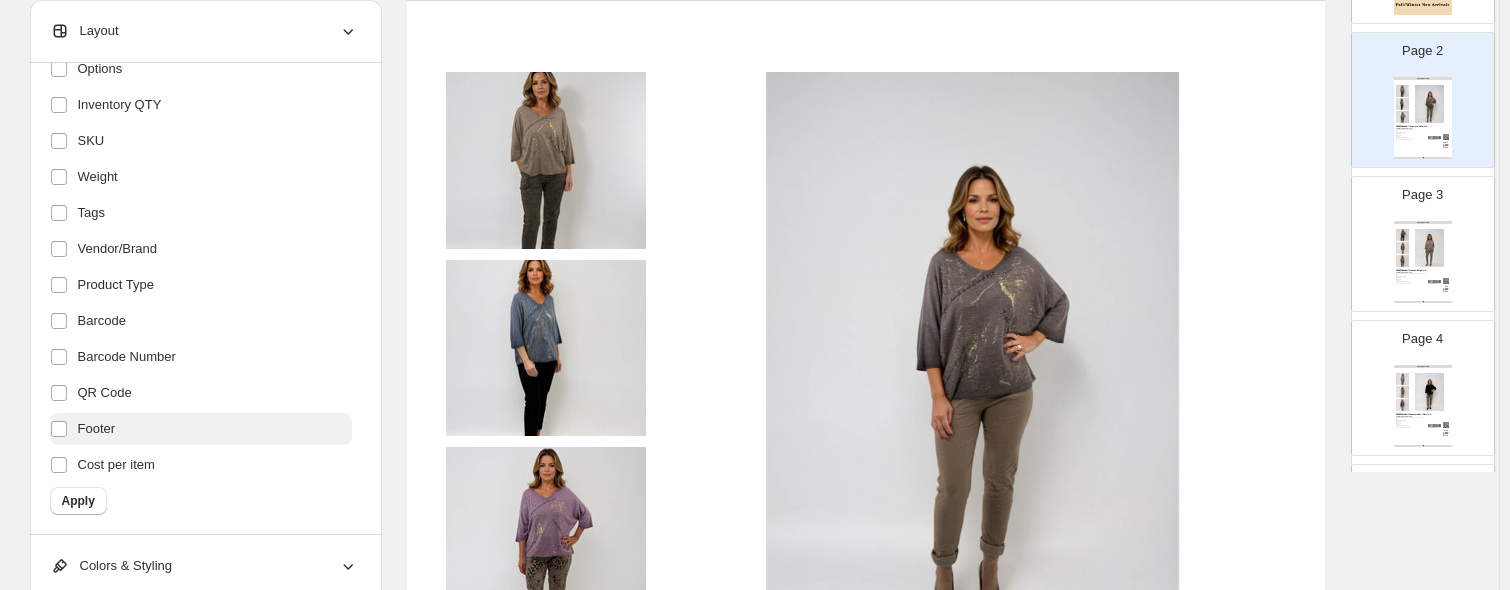 click on "Footer" at bounding box center (97, 429) 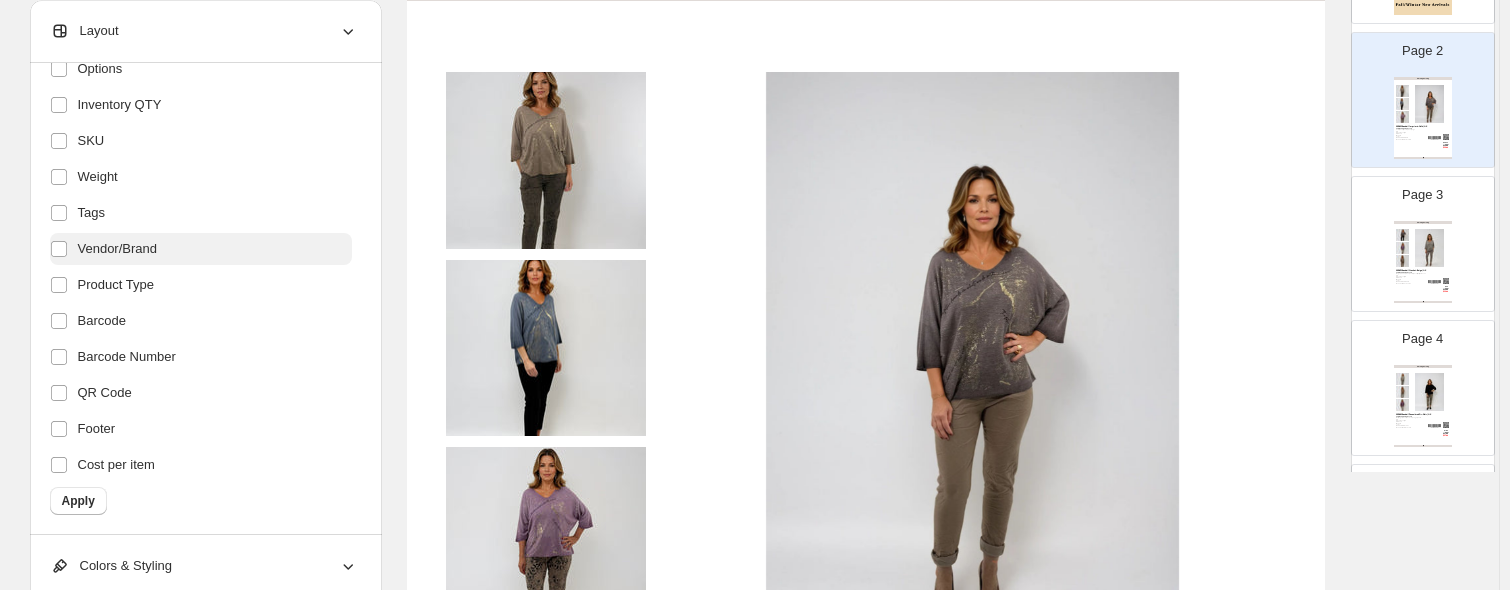 click on "Vendor/Brand" at bounding box center [118, 249] 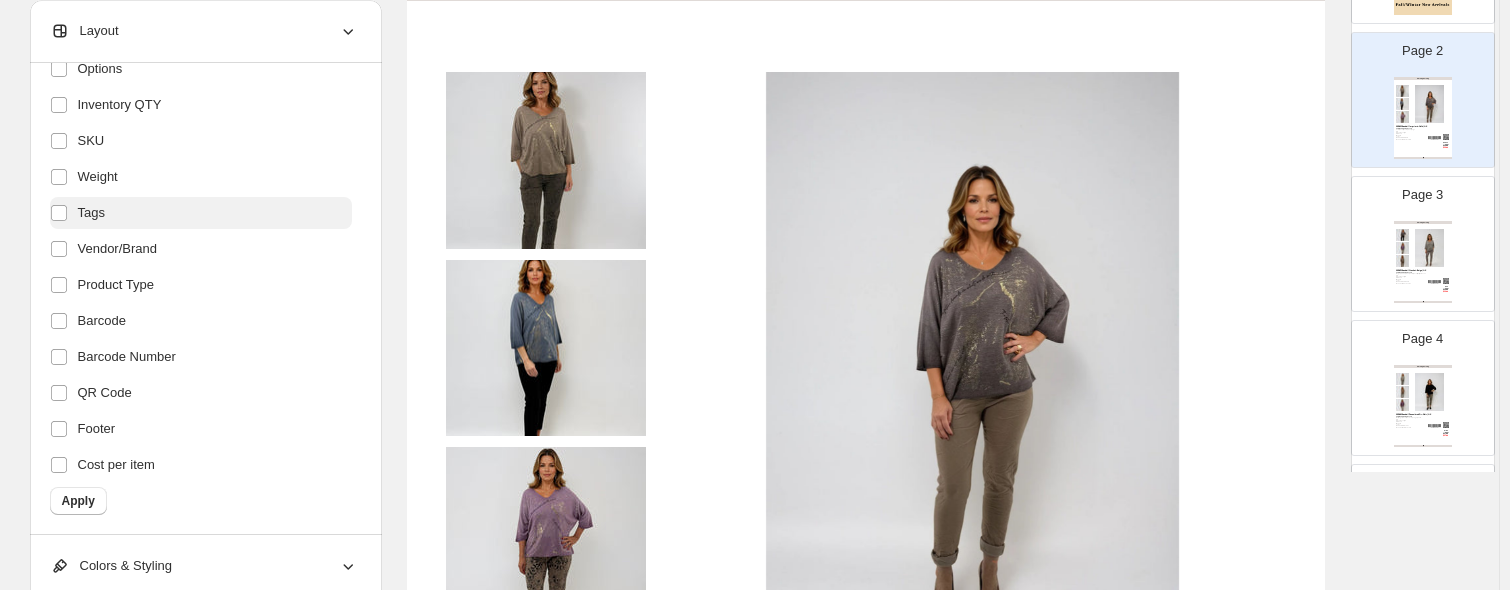 drag, startPoint x: 81, startPoint y: 285, endPoint x: 83, endPoint y: 218, distance: 67.02985 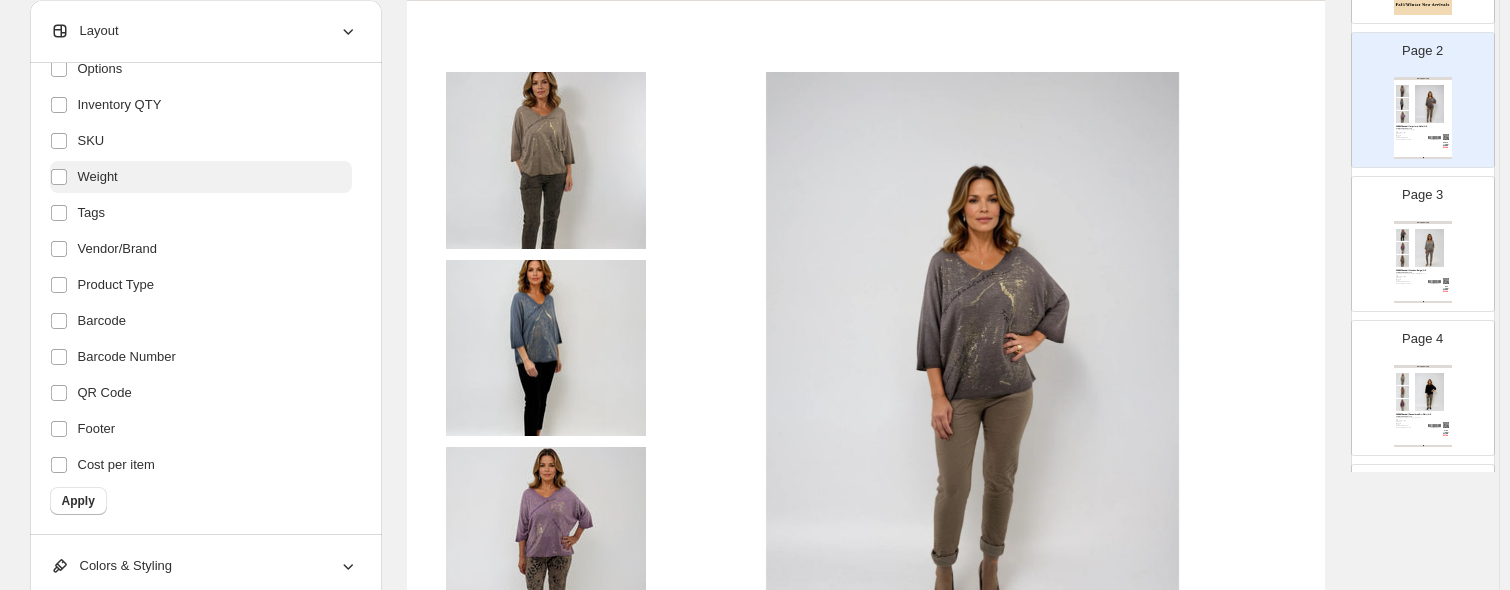 click on "Weight" at bounding box center (98, 177) 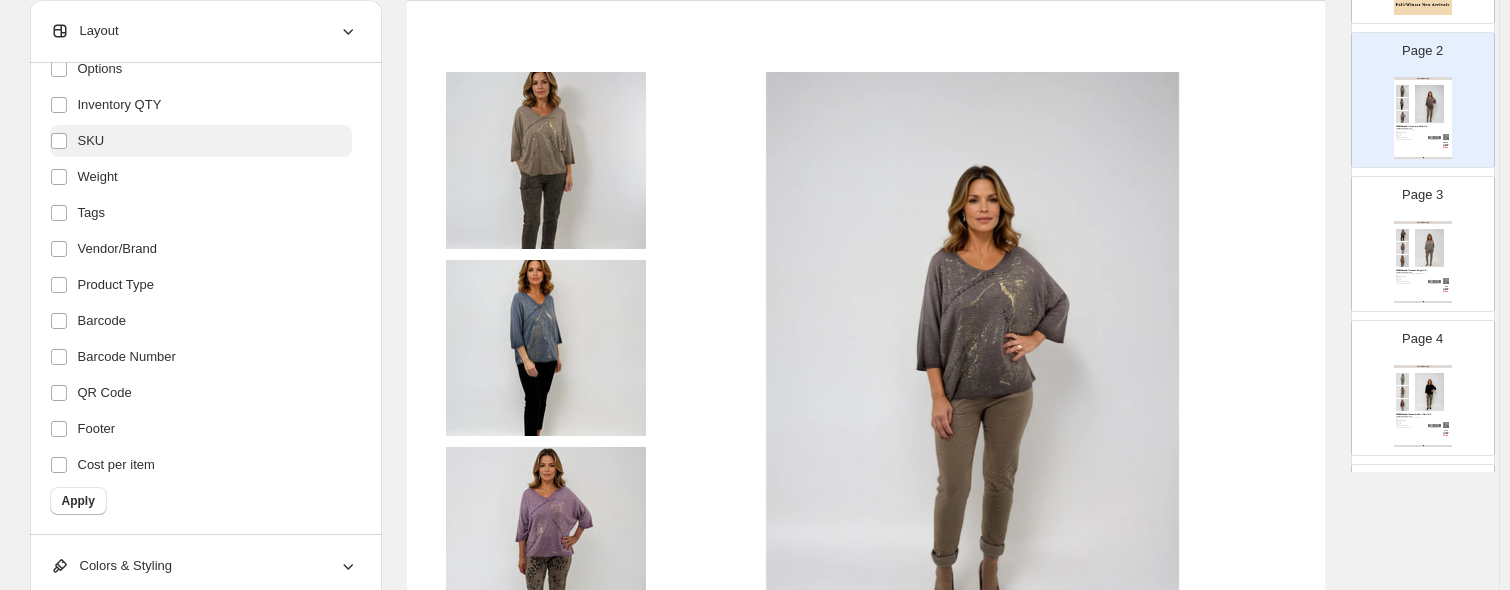 drag, startPoint x: 103, startPoint y: 147, endPoint x: 102, endPoint y: 128, distance: 19.026299 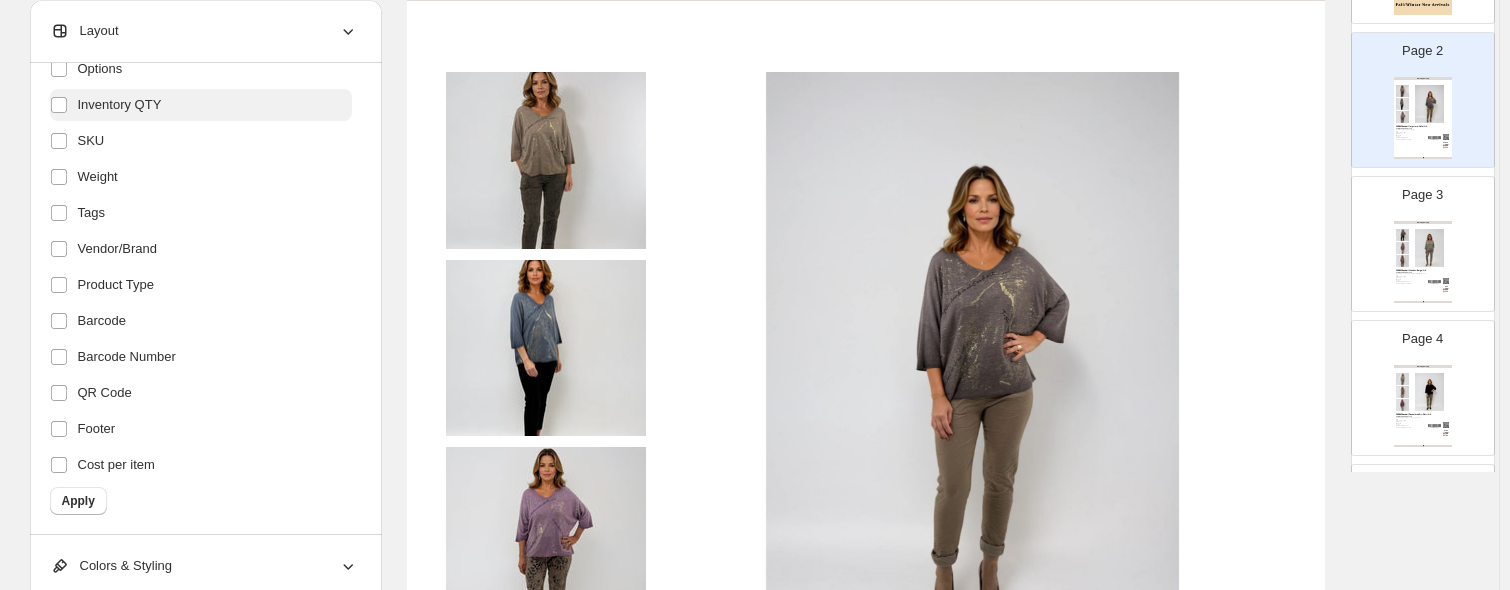 click on "Inventory QTY" at bounding box center (120, 105) 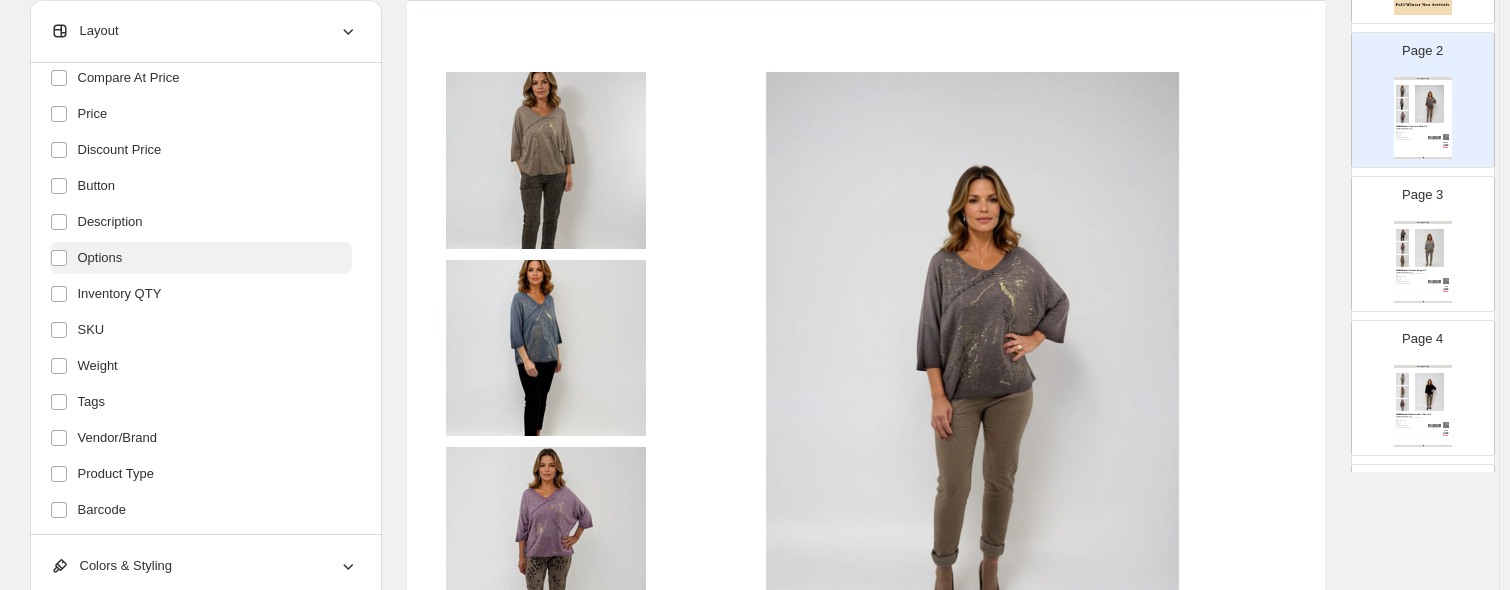scroll, scrollTop: 252, scrollLeft: 0, axis: vertical 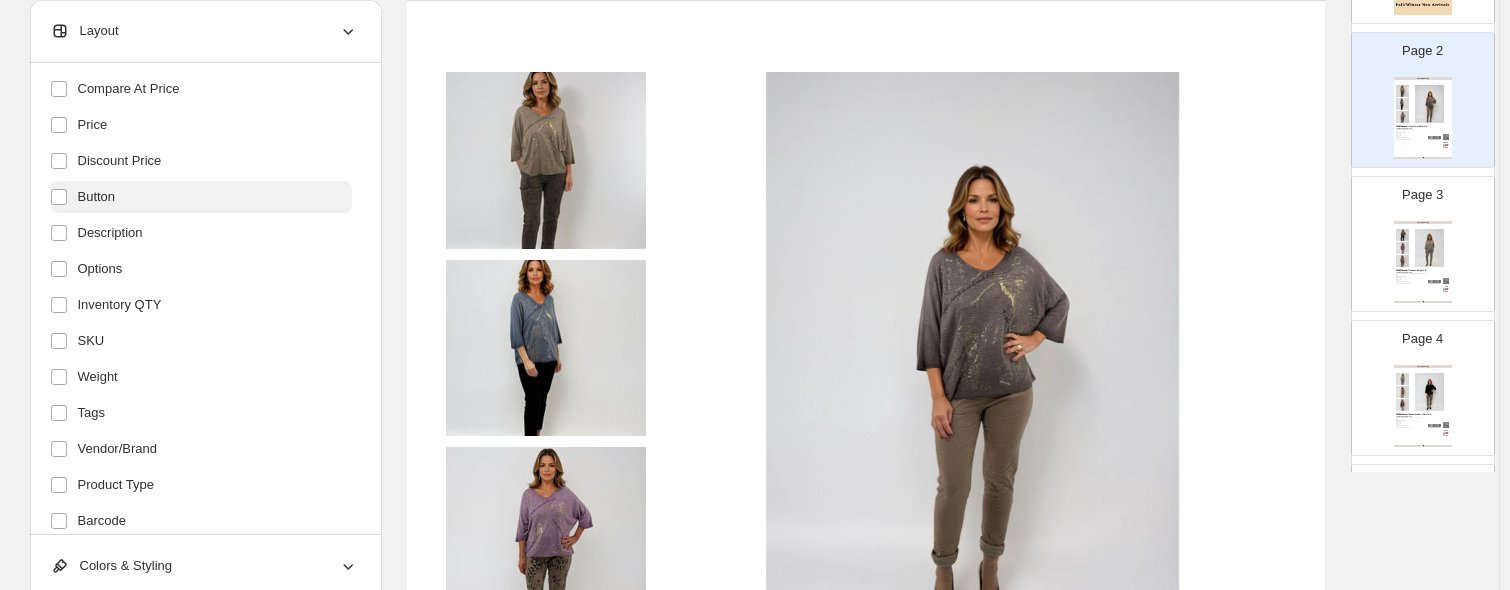 click on "Button" at bounding box center (97, 197) 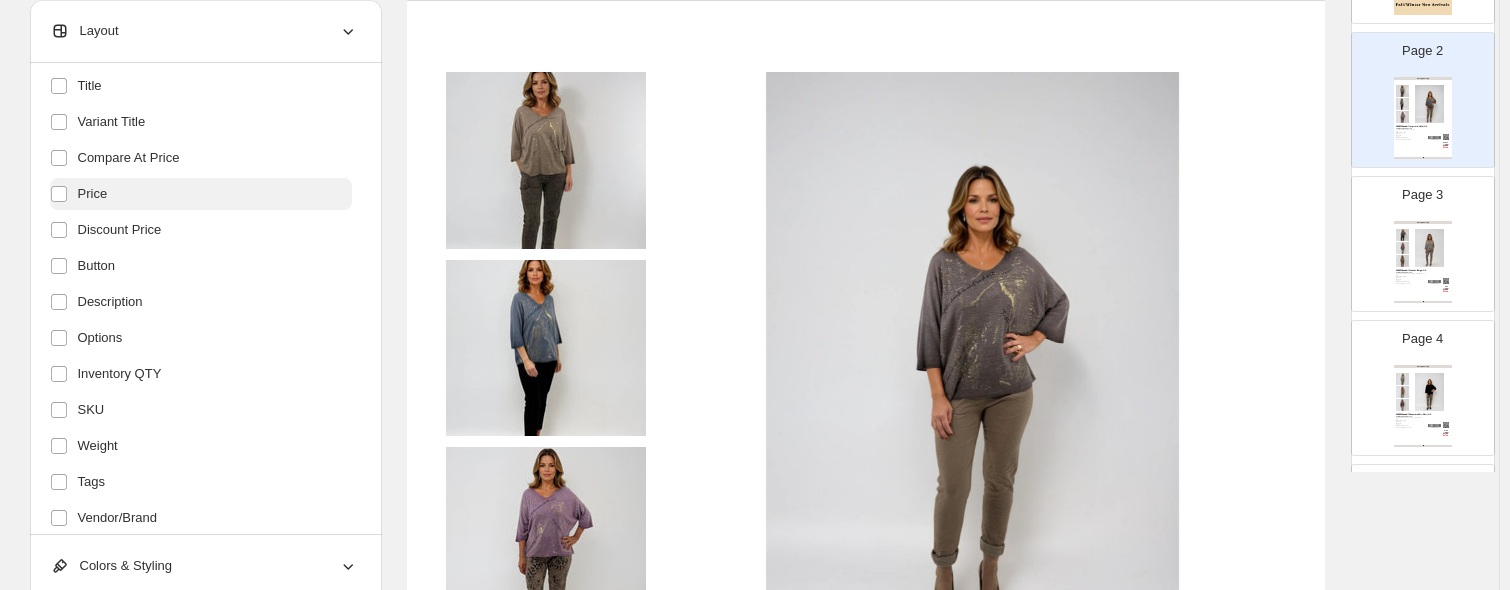 scroll, scrollTop: 152, scrollLeft: 0, axis: vertical 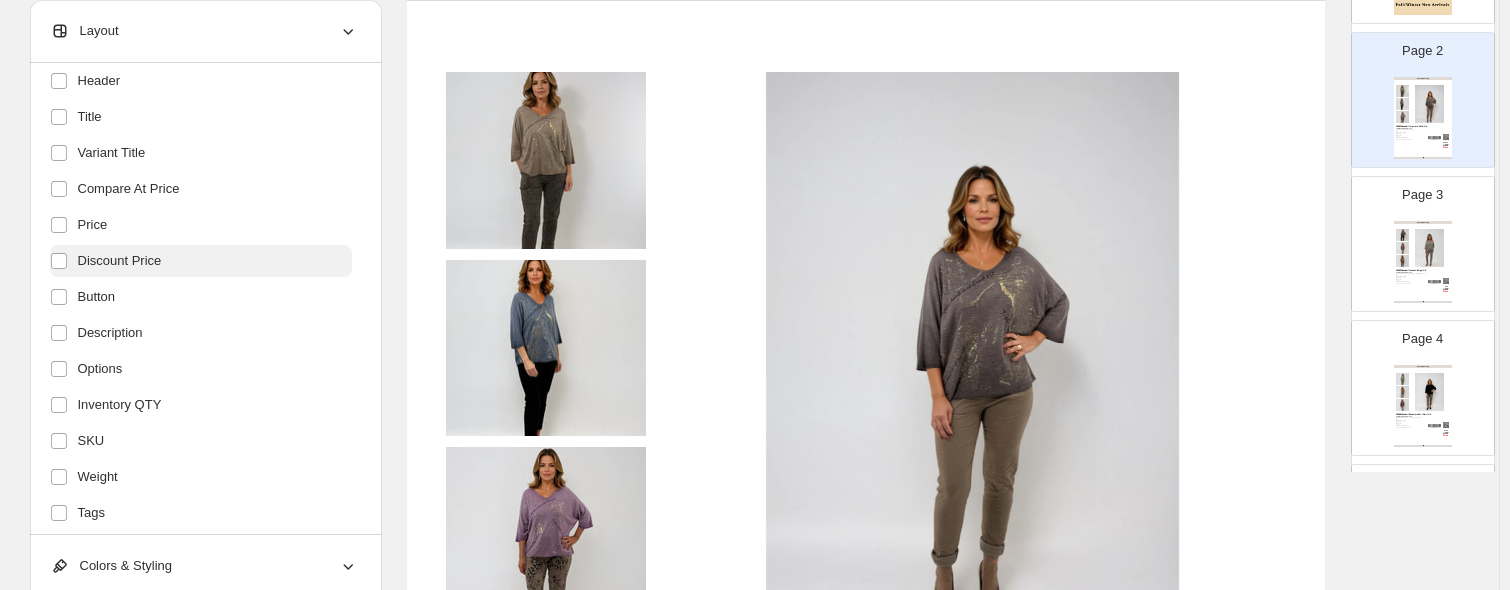 click on "Discount Price" at bounding box center [120, 261] 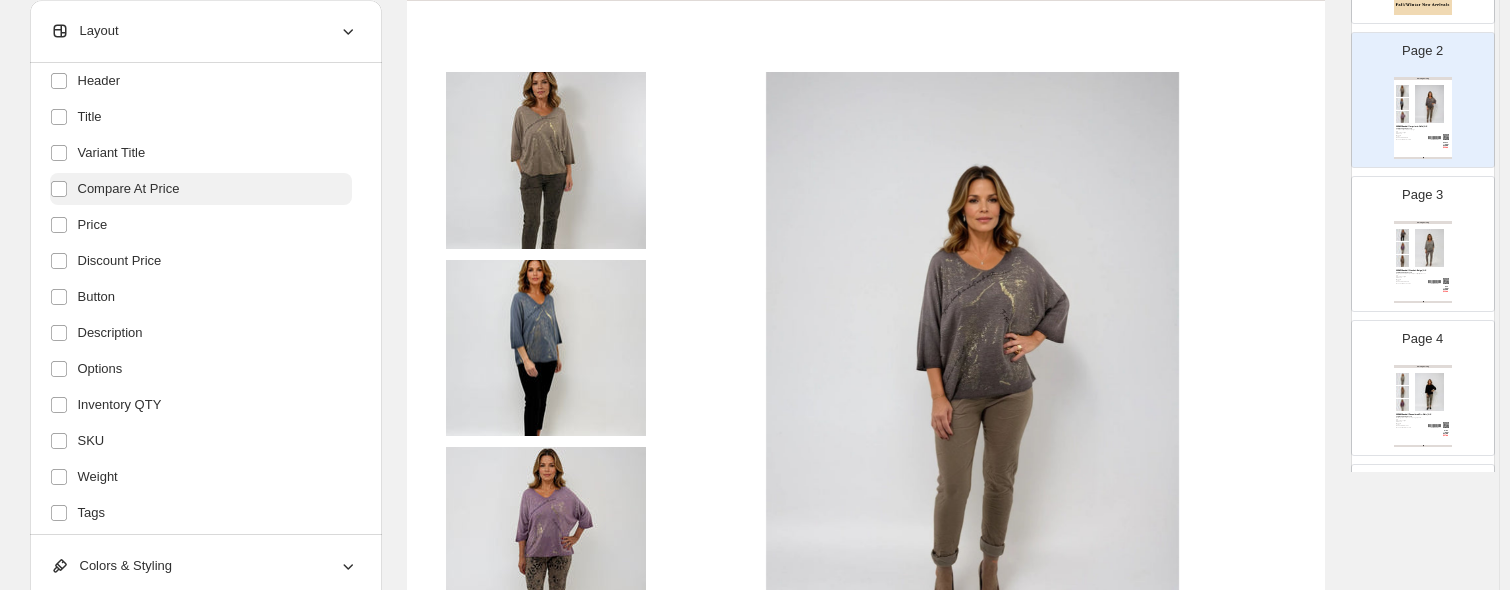 click on "Compare At Price" at bounding box center [129, 189] 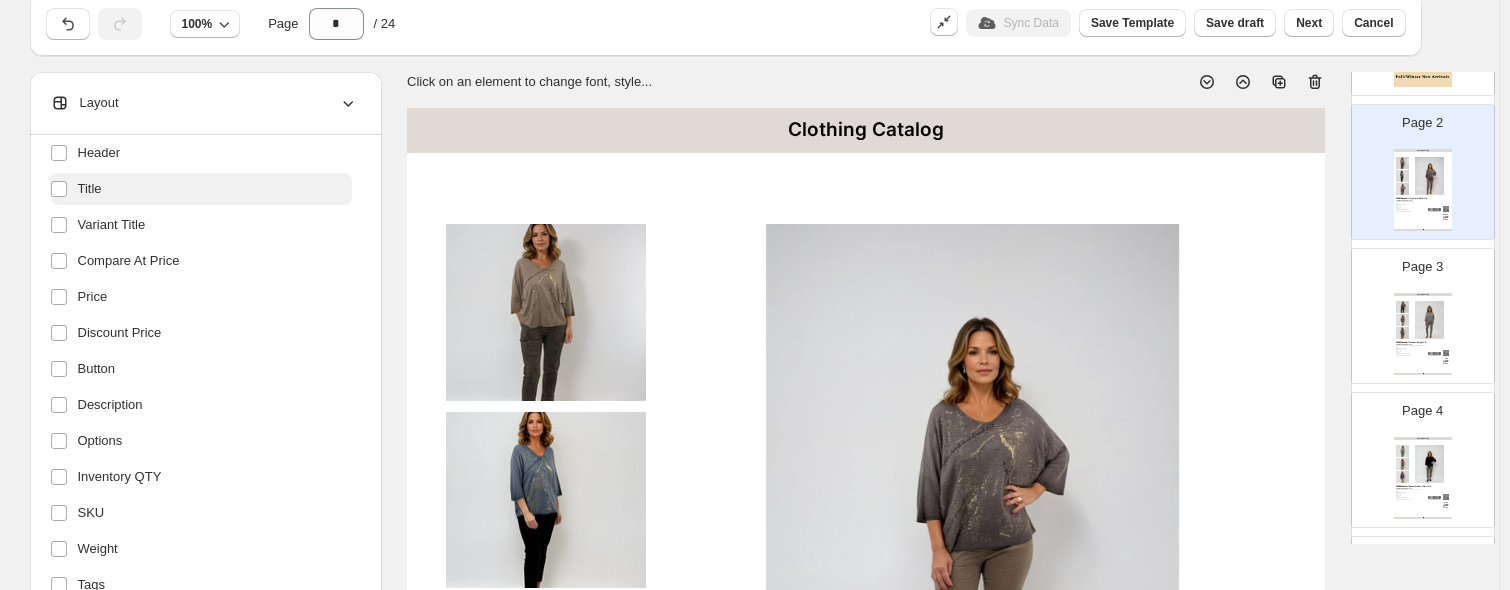 scroll, scrollTop: 0, scrollLeft: 0, axis: both 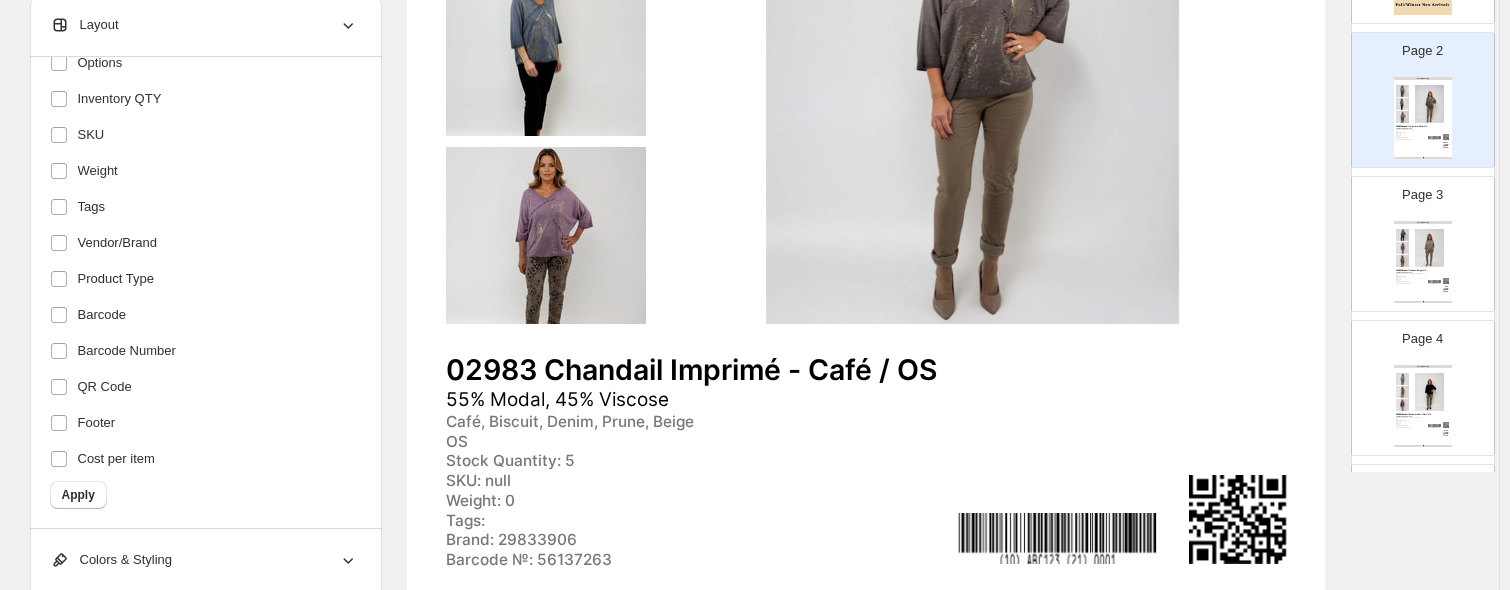 click on "Apply" at bounding box center (78, 495) 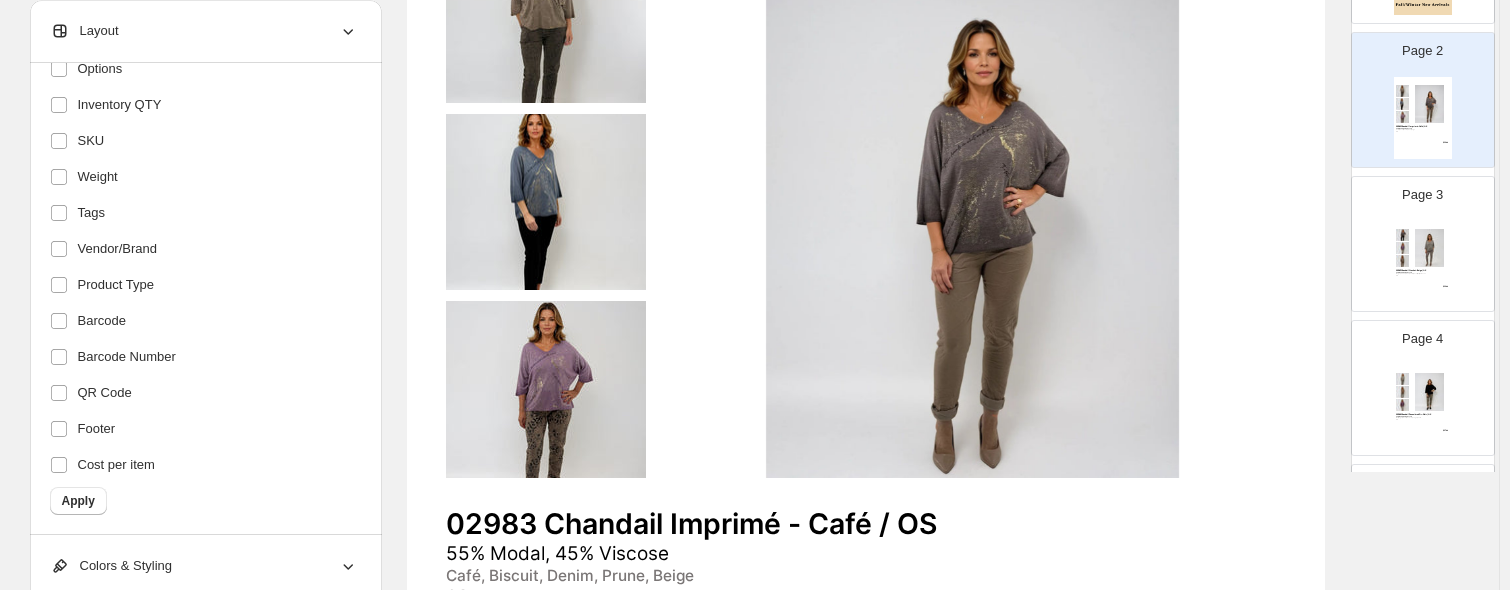 scroll, scrollTop: 300, scrollLeft: 0, axis: vertical 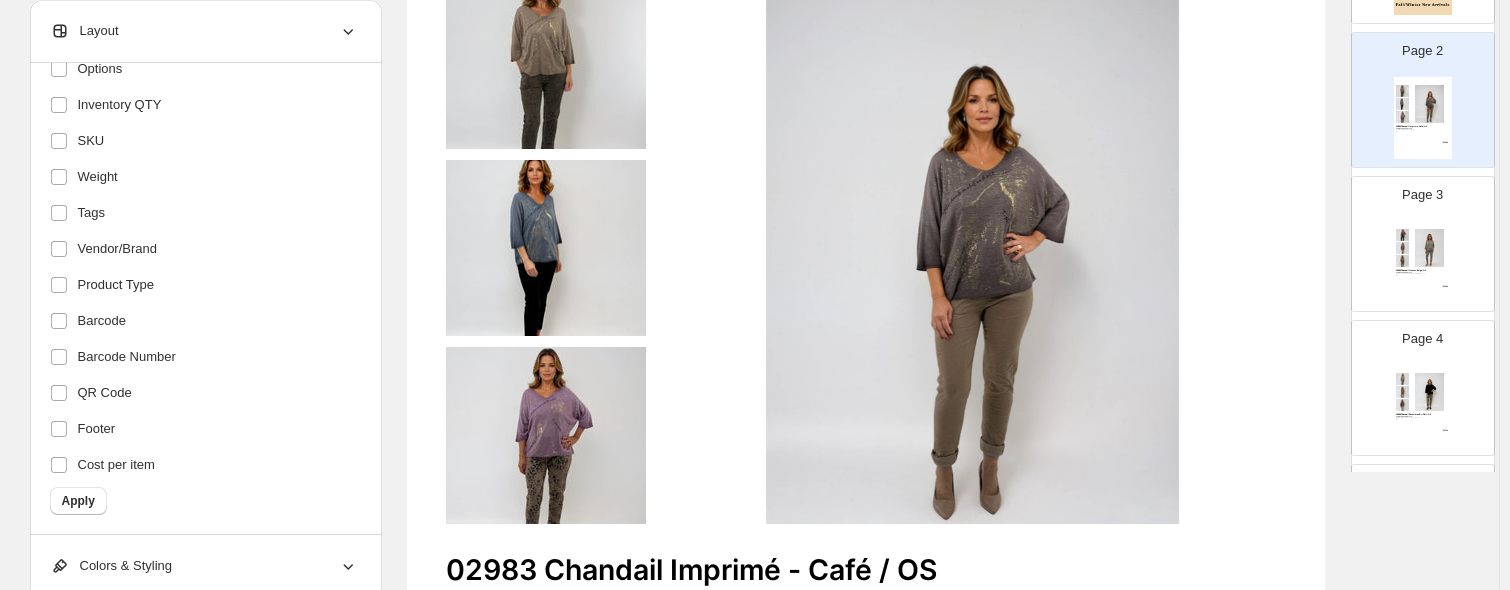click at bounding box center [546, 248] 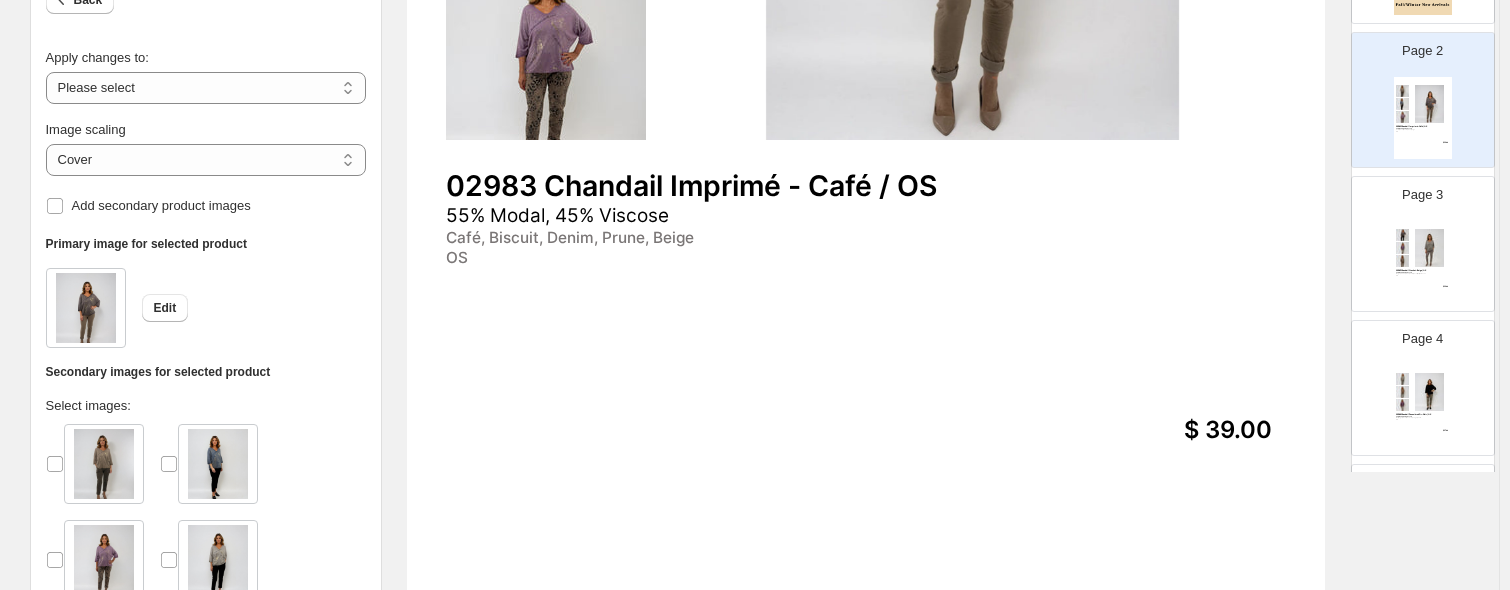 scroll, scrollTop: 835, scrollLeft: 0, axis: vertical 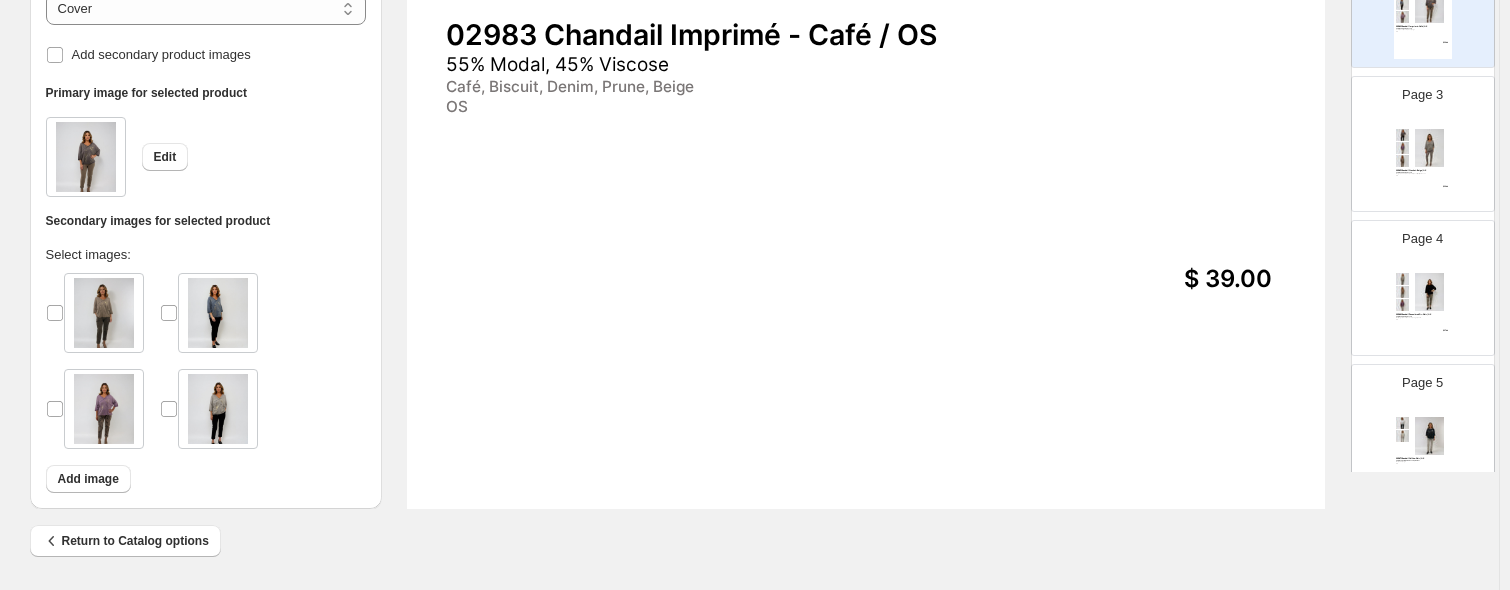 click at bounding box center (1430, 148) 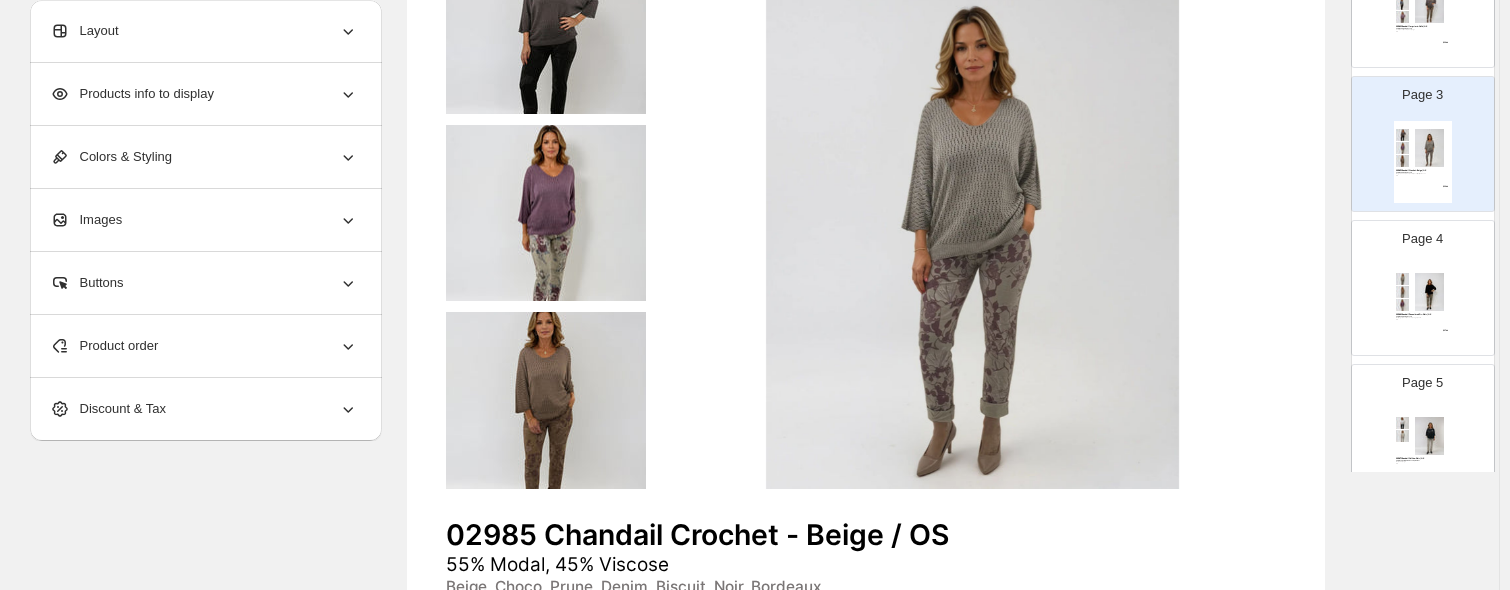 scroll, scrollTop: 235, scrollLeft: 0, axis: vertical 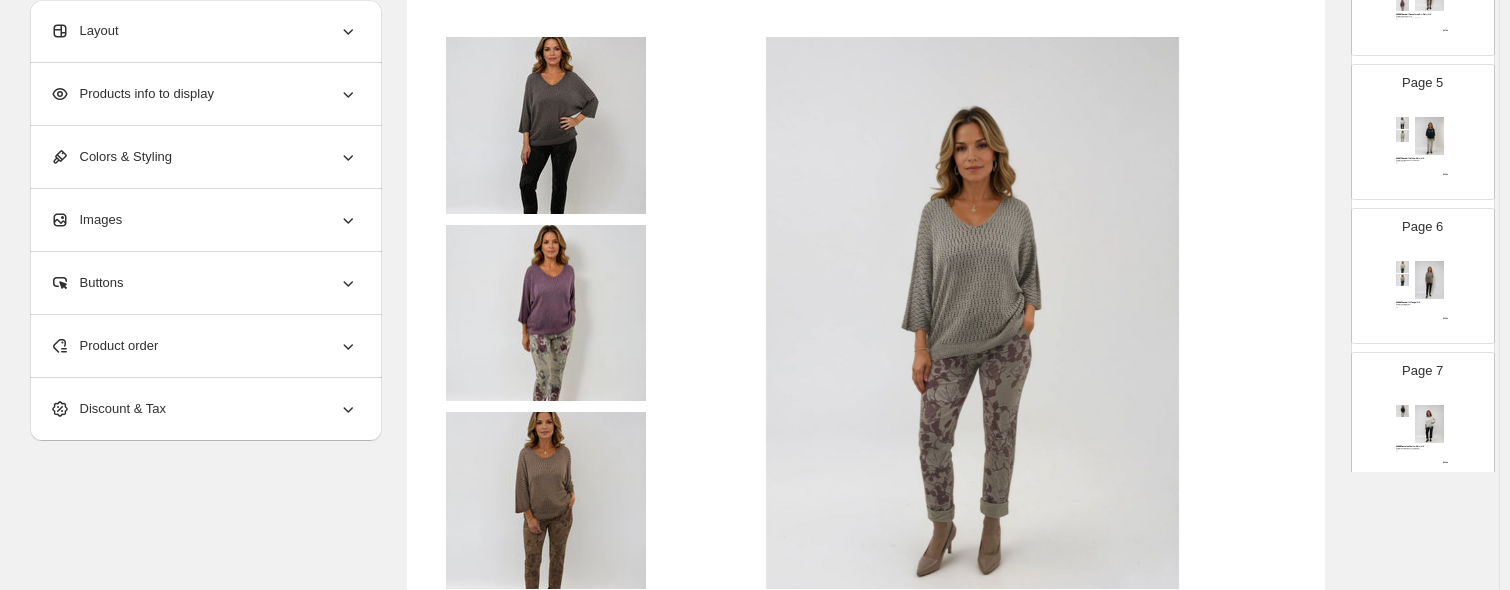 click at bounding box center (1430, 280) 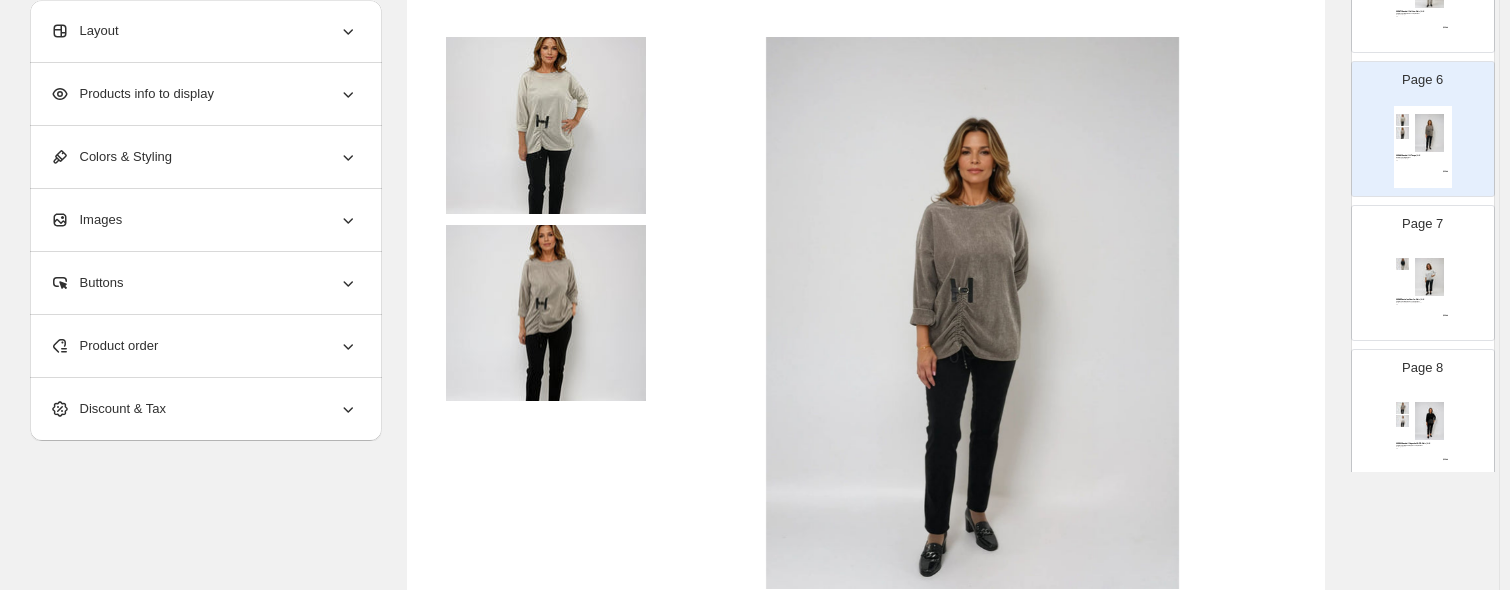 scroll, scrollTop: 800, scrollLeft: 0, axis: vertical 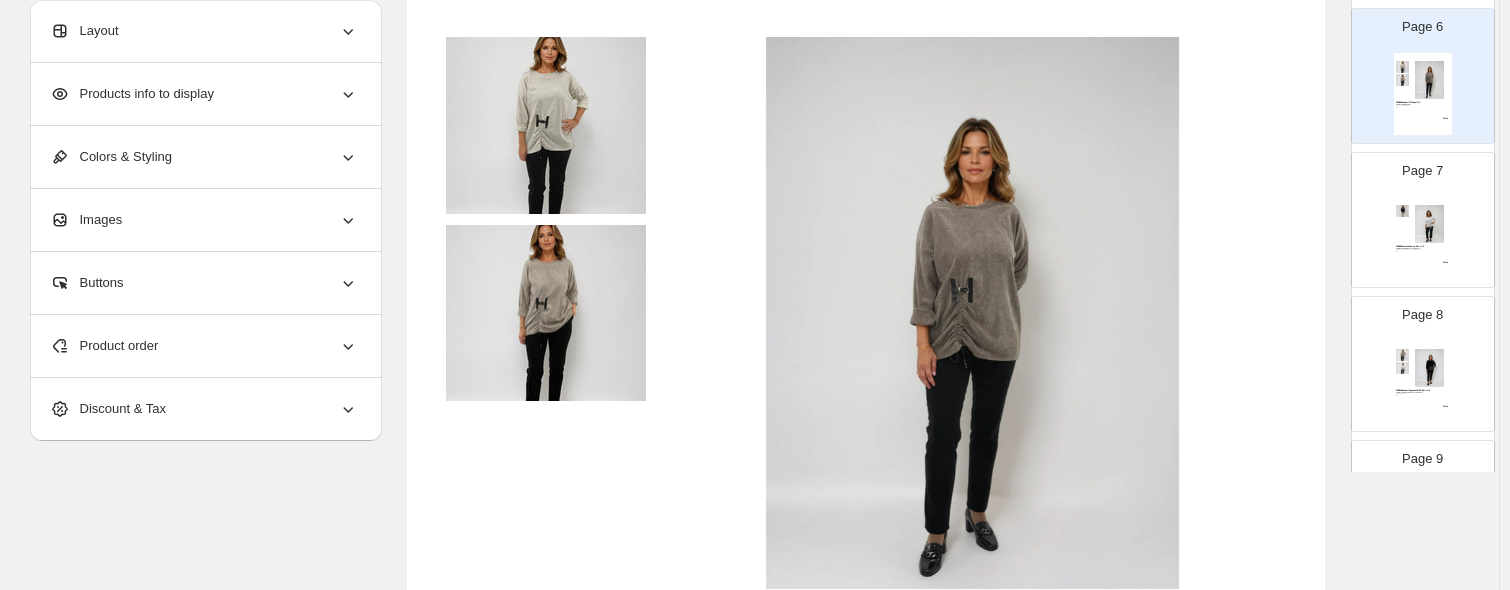 click on "02990 Chandail Capuche HOPE - Noir / OS 50% Polyester, 45&amp; Viscose, 5% Elast Noir, Beige, Blanc OS $ 39.00" at bounding box center (1423, 382) 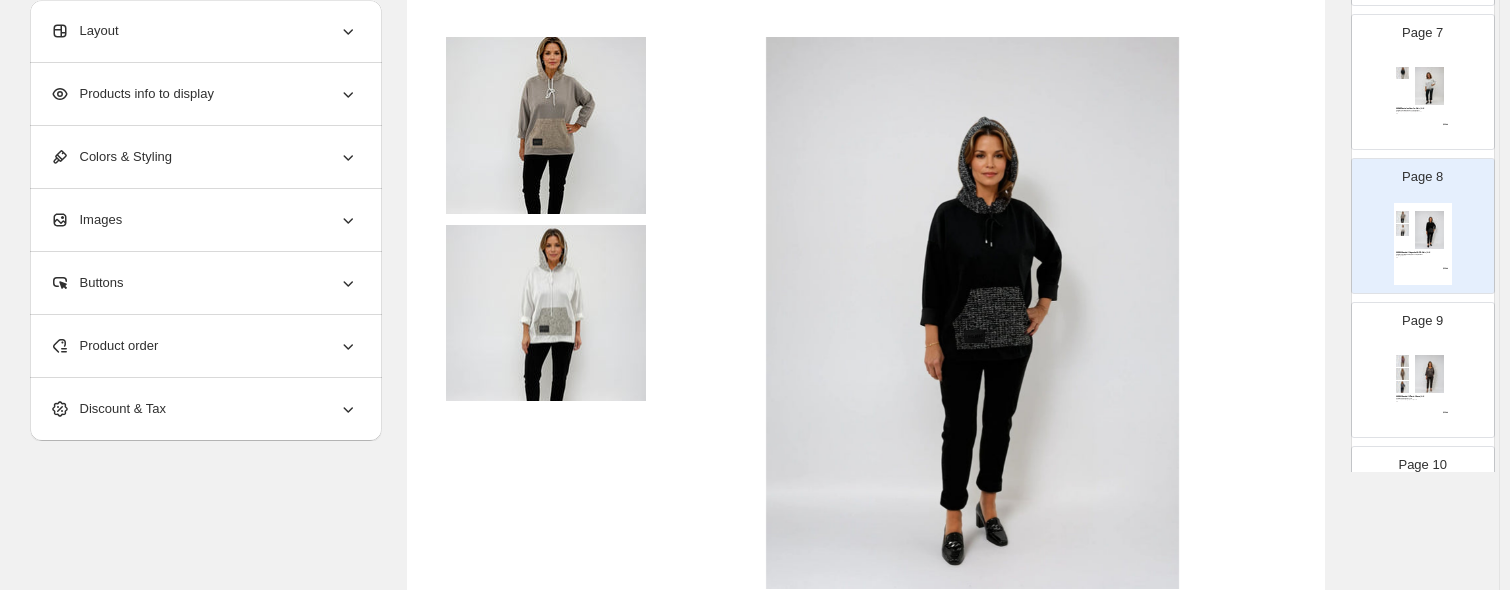 scroll, scrollTop: 1100, scrollLeft: 0, axis: vertical 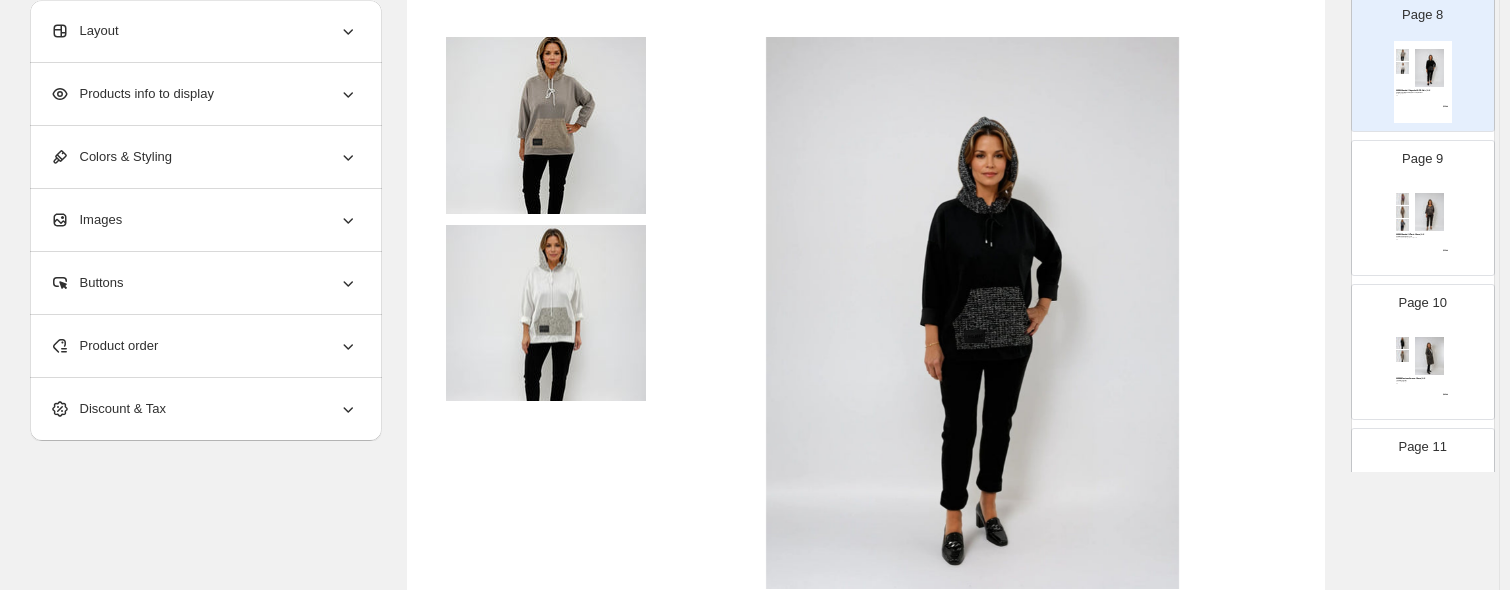 click at bounding box center (1430, 356) 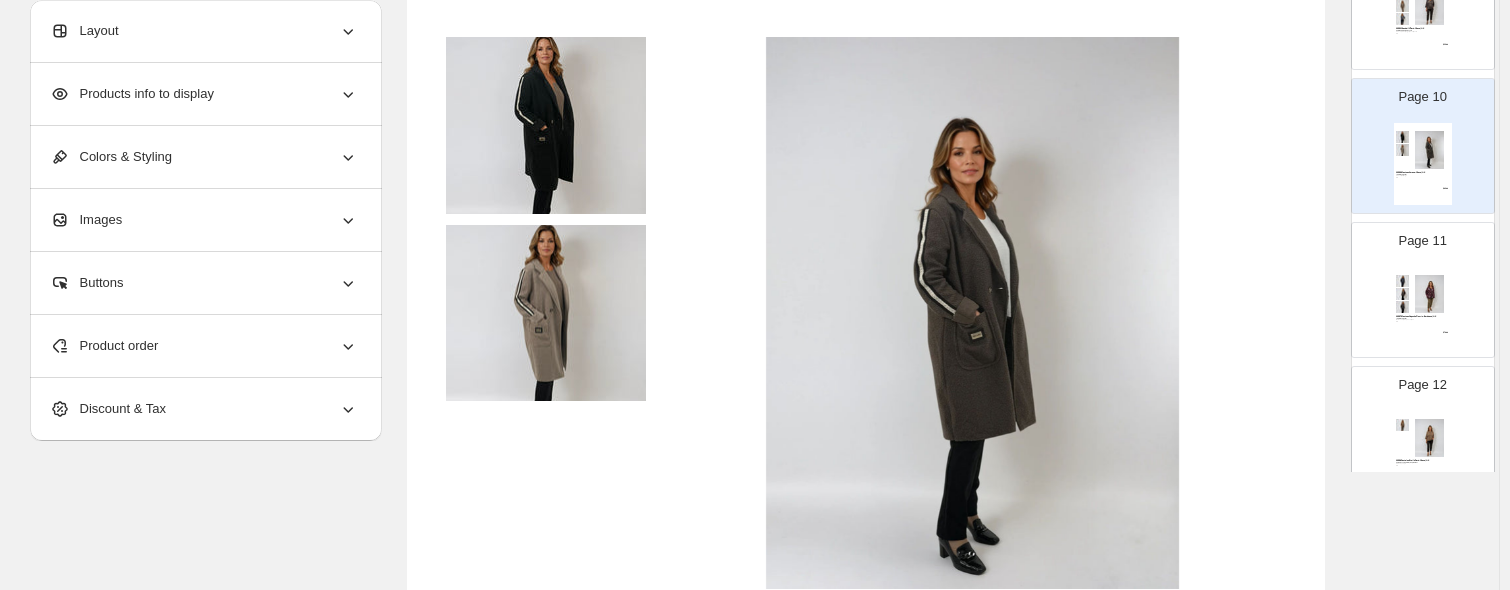 scroll, scrollTop: 1600, scrollLeft: 0, axis: vertical 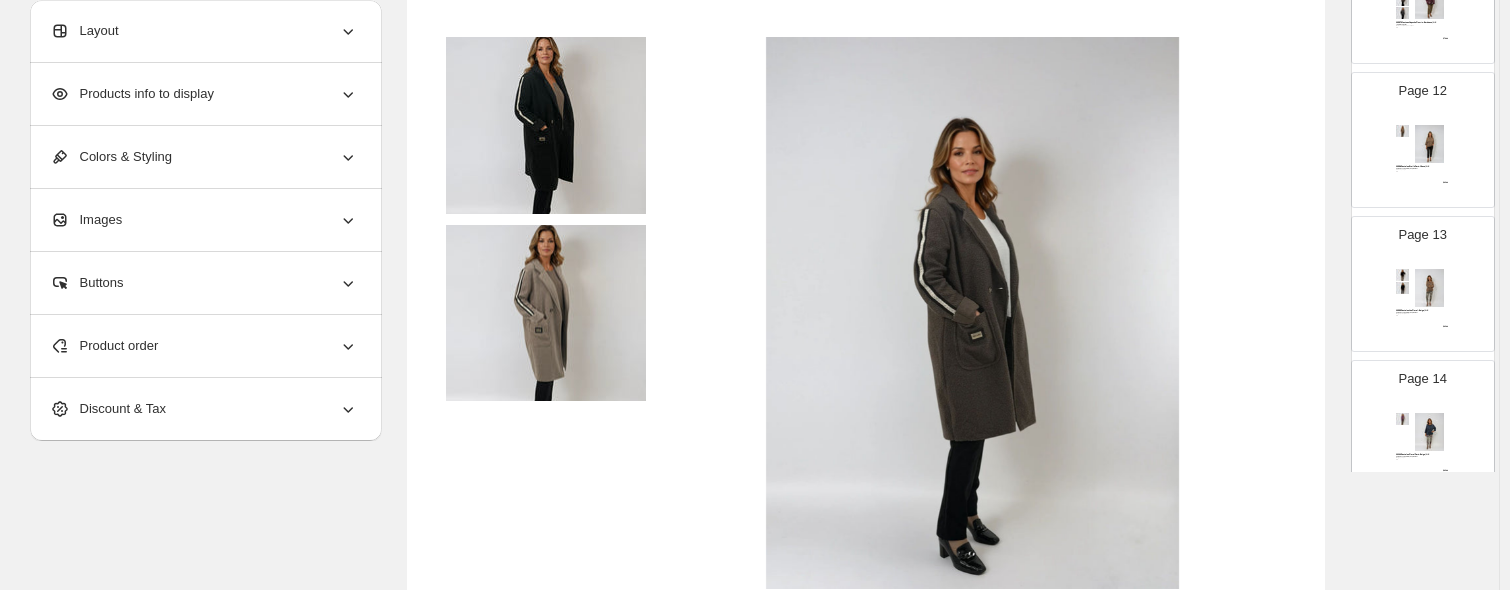 click at bounding box center (1430, 288) 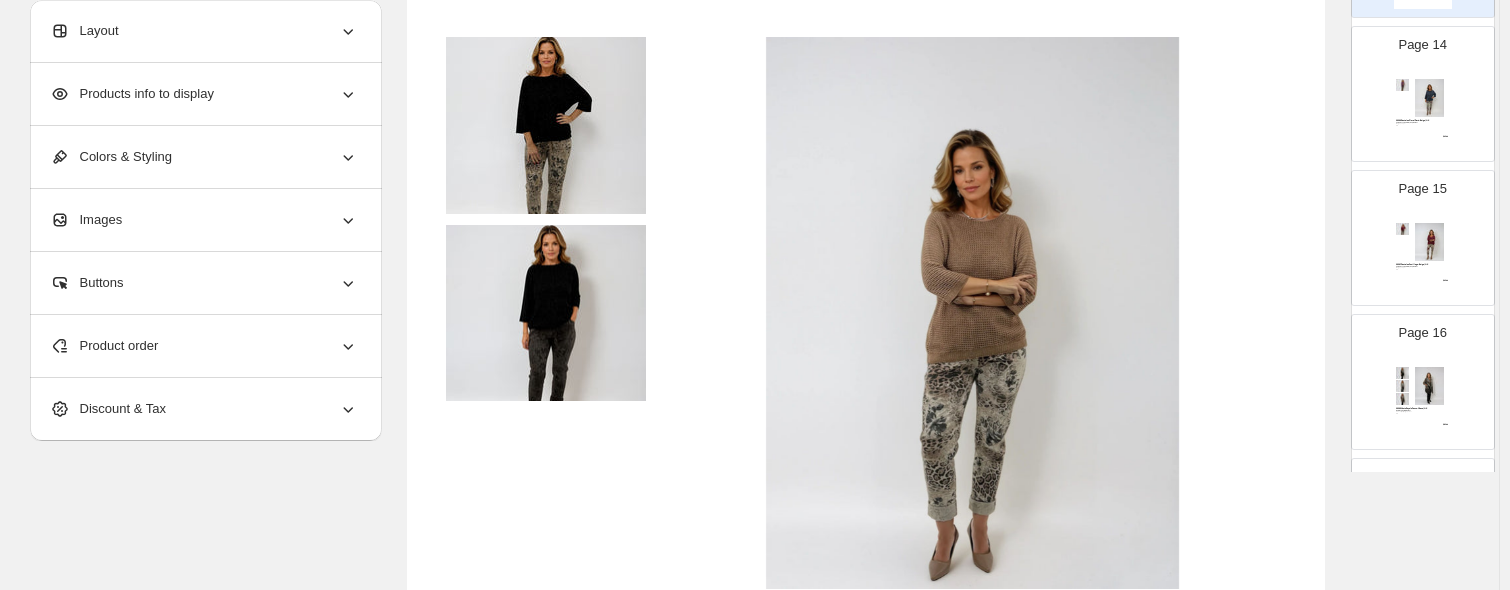 scroll, scrollTop: 2000, scrollLeft: 0, axis: vertical 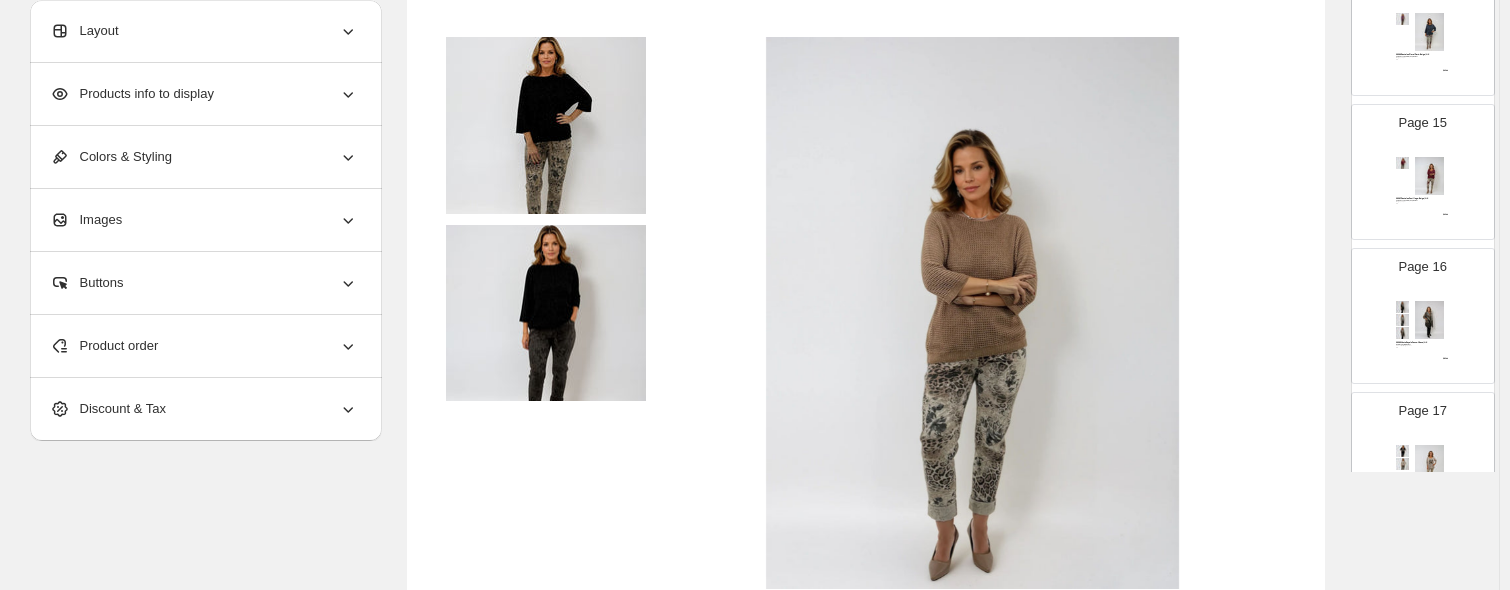 click at bounding box center (1430, 320) 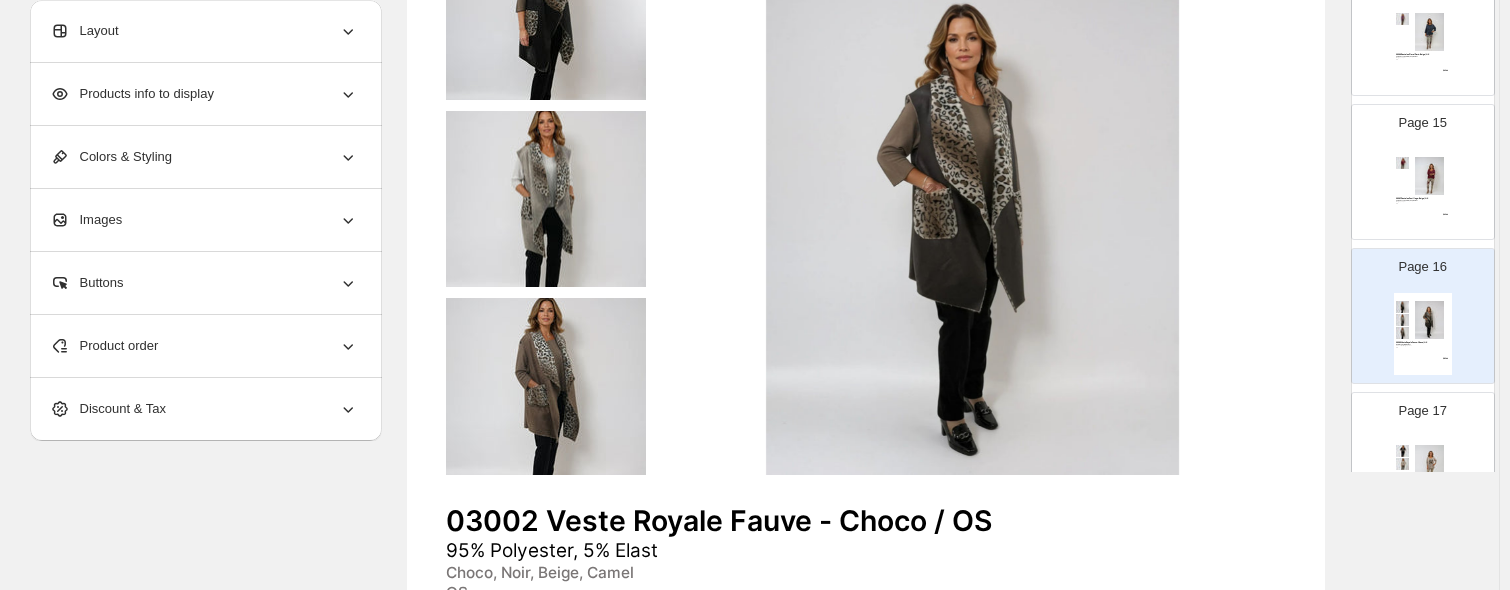 scroll, scrollTop: 435, scrollLeft: 0, axis: vertical 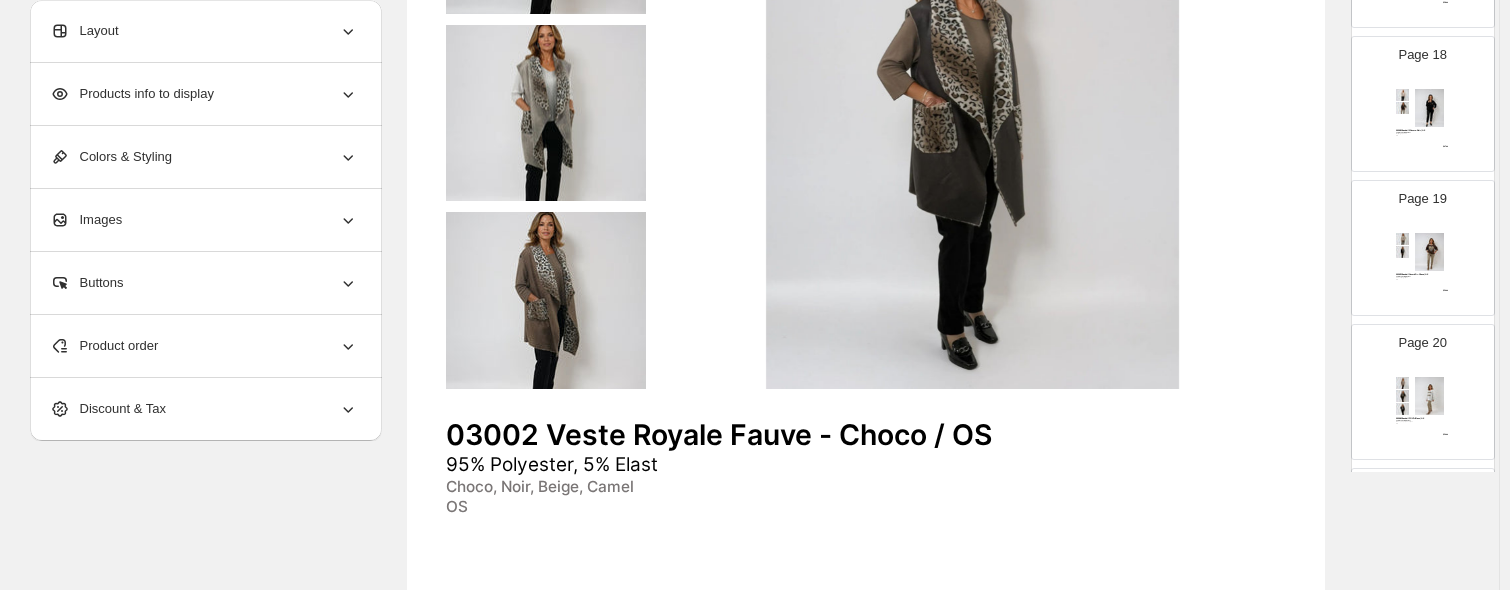 click at bounding box center (1402, 252) 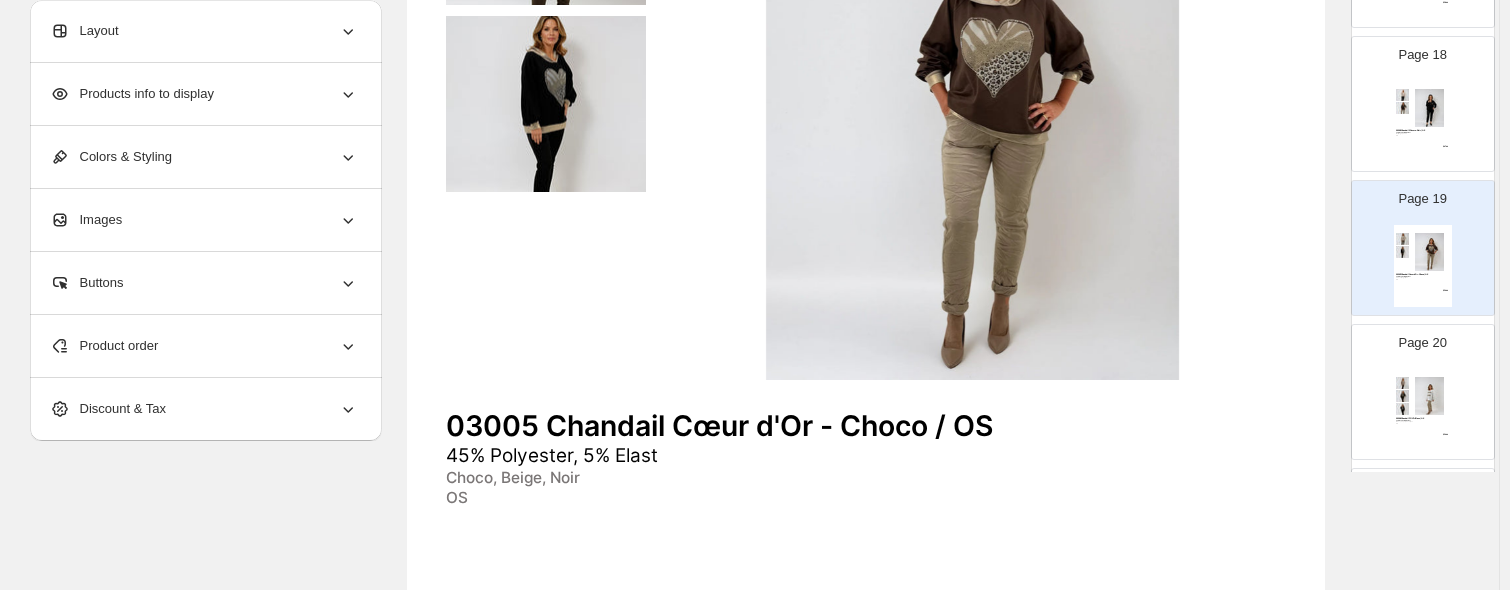 scroll, scrollTop: 835, scrollLeft: 0, axis: vertical 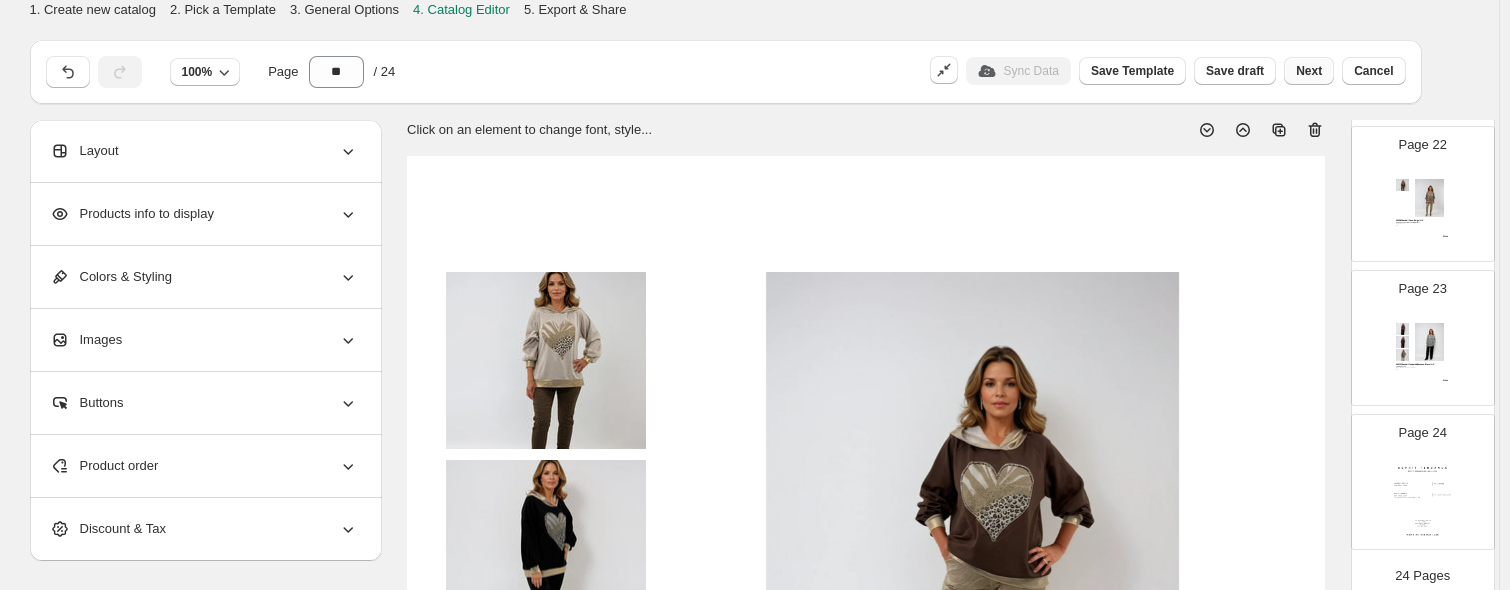 click on "Next" at bounding box center (1309, 71) 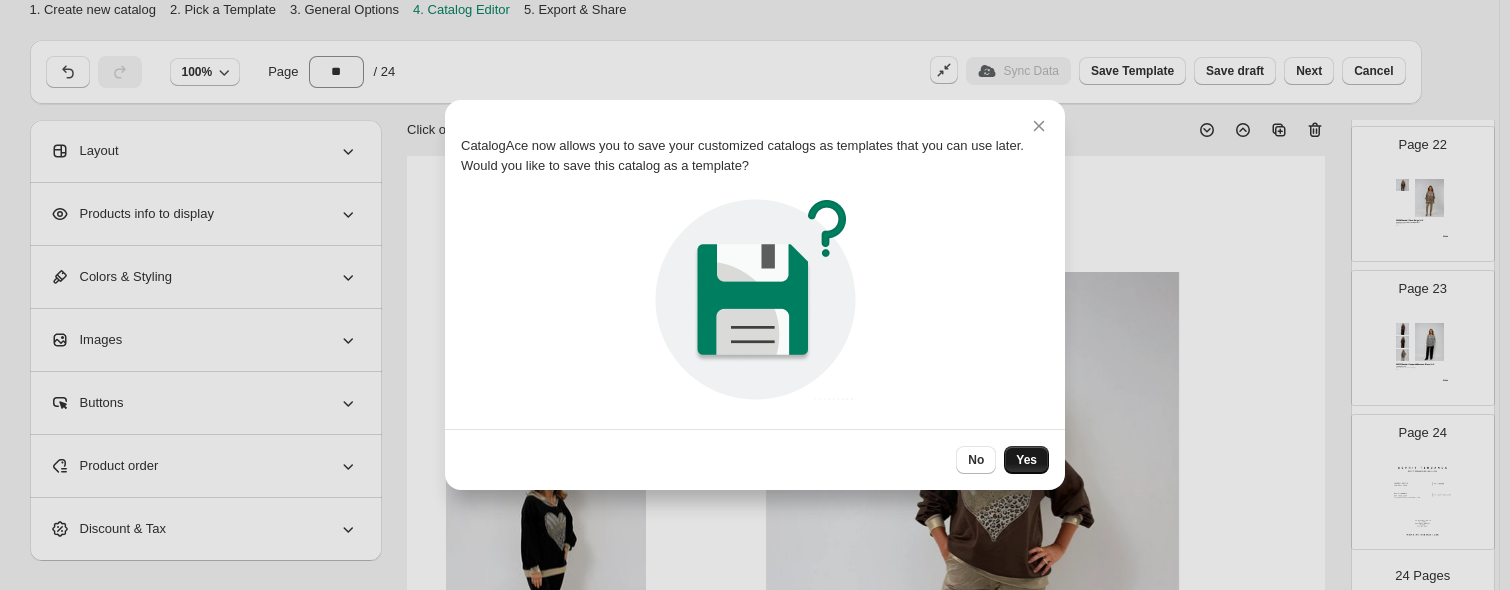 click on "Yes" at bounding box center [1026, 460] 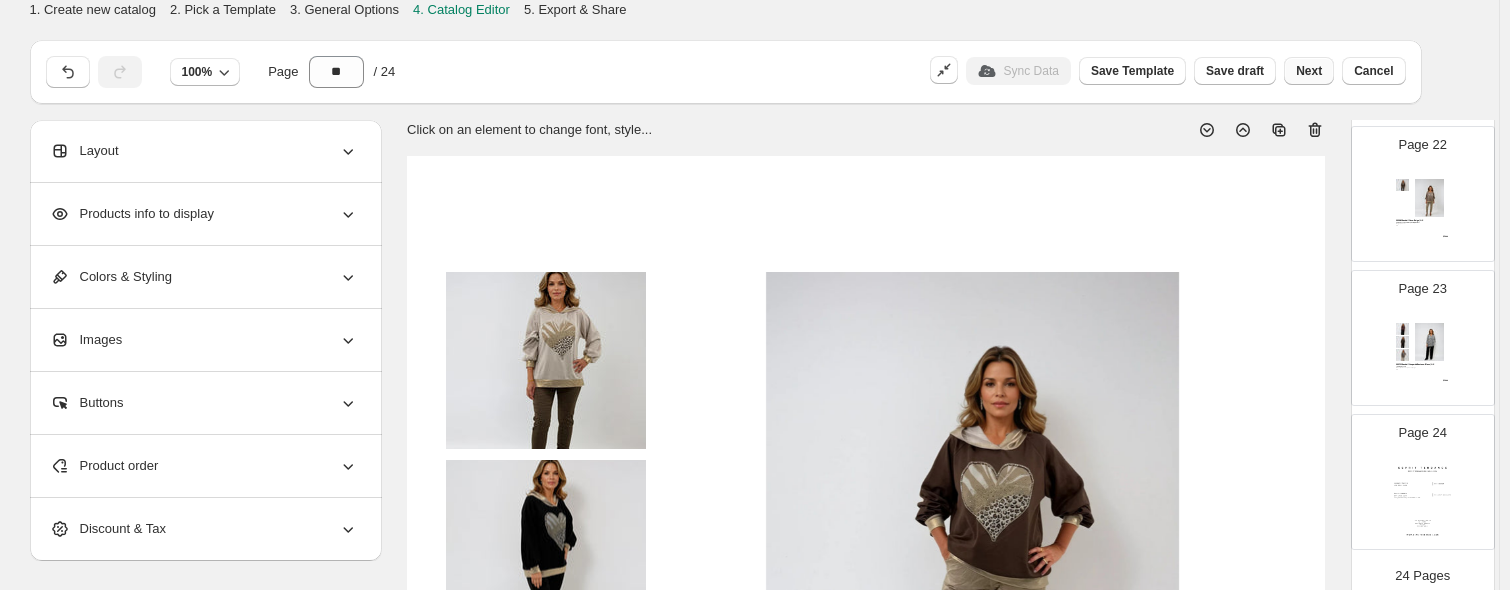 click on "Next" at bounding box center (1309, 71) 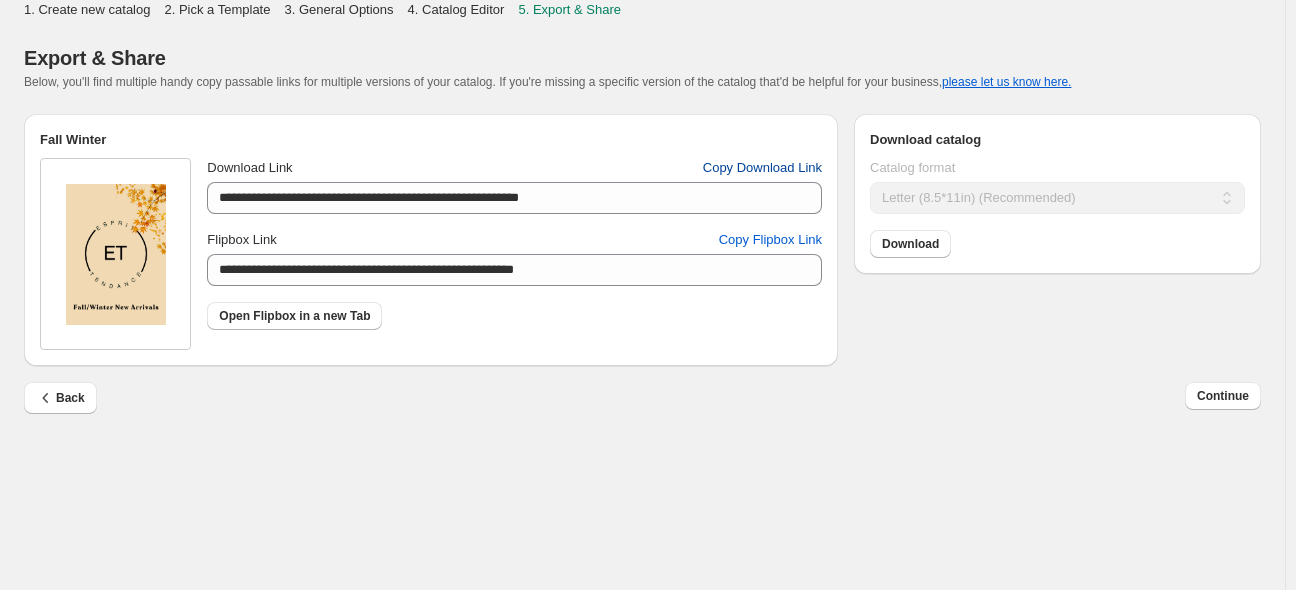 click on "Copy Download Link" at bounding box center (762, 168) 